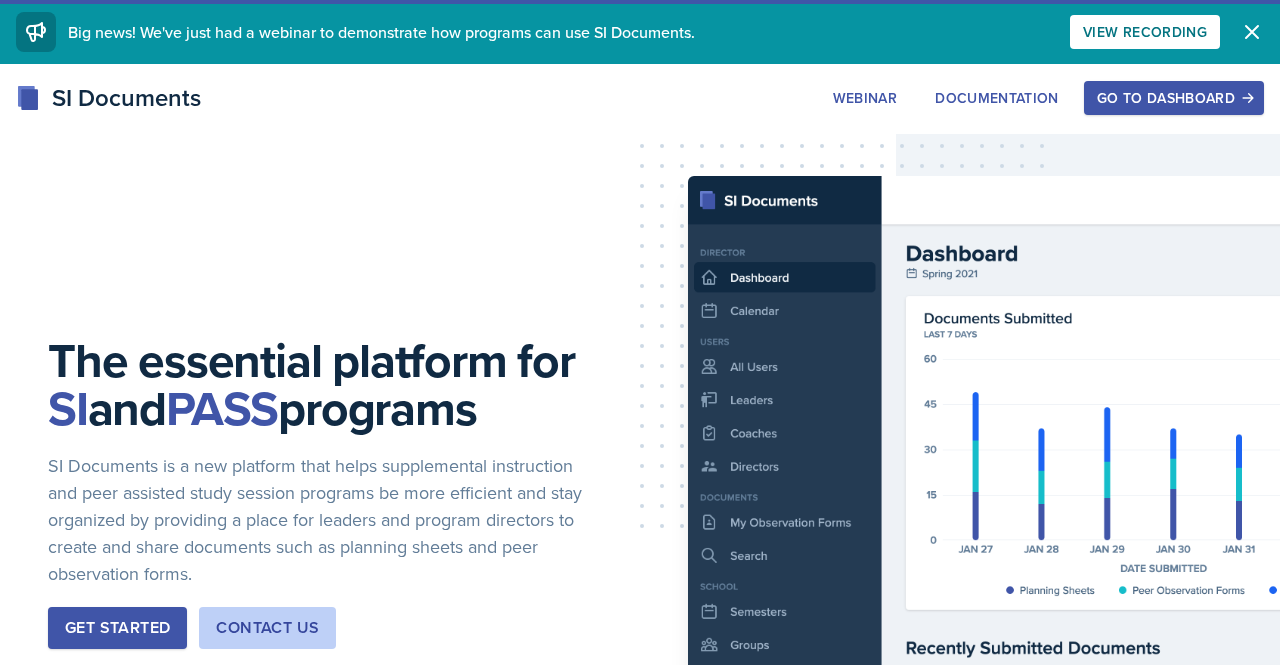 scroll, scrollTop: 0, scrollLeft: 0, axis: both 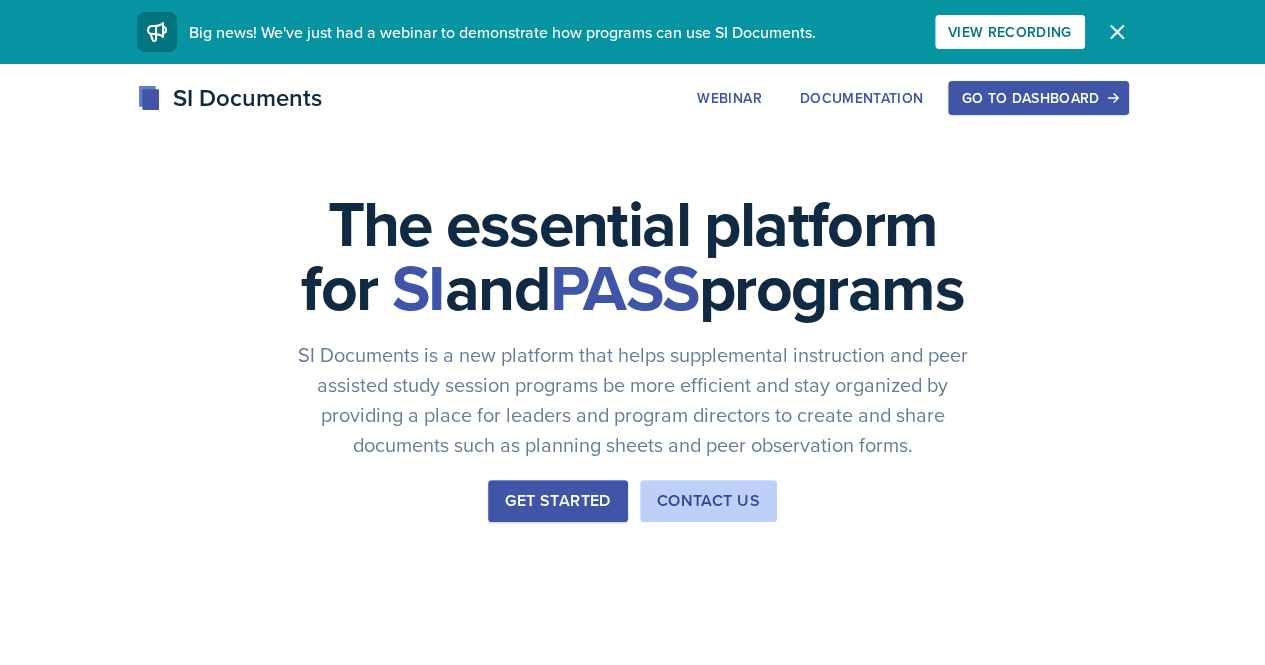 click on "Go to Dashboard" at bounding box center (1038, 98) 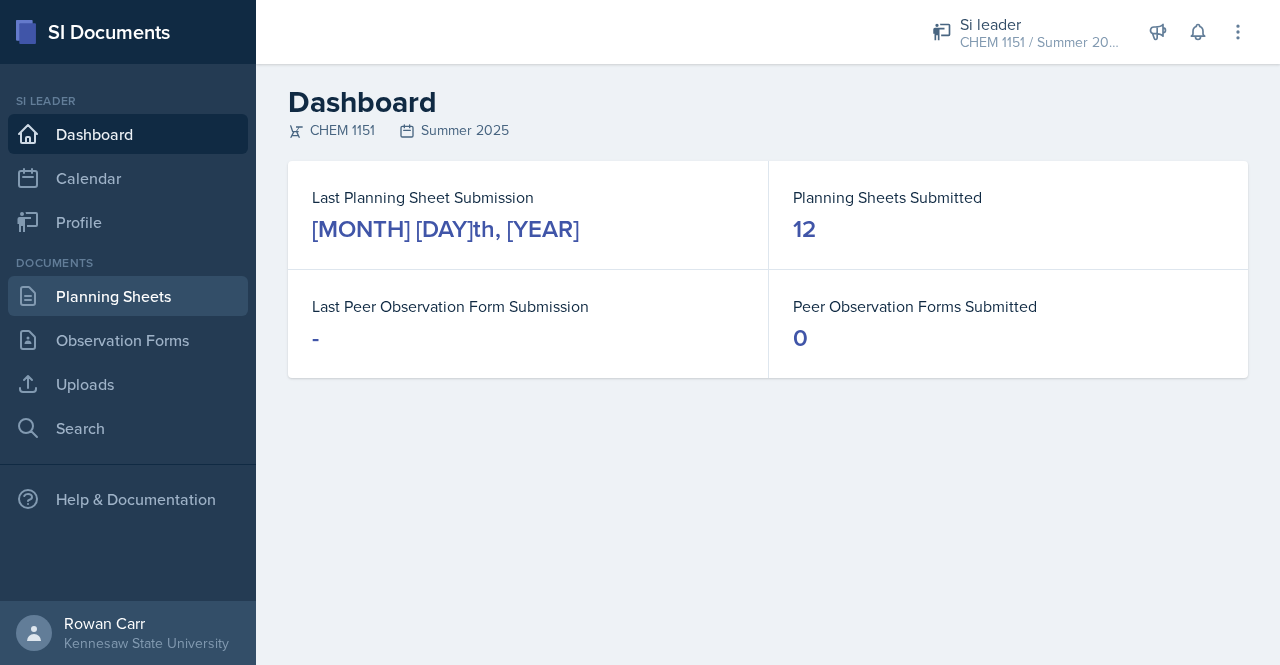 click on "Planning Sheets" at bounding box center (128, 296) 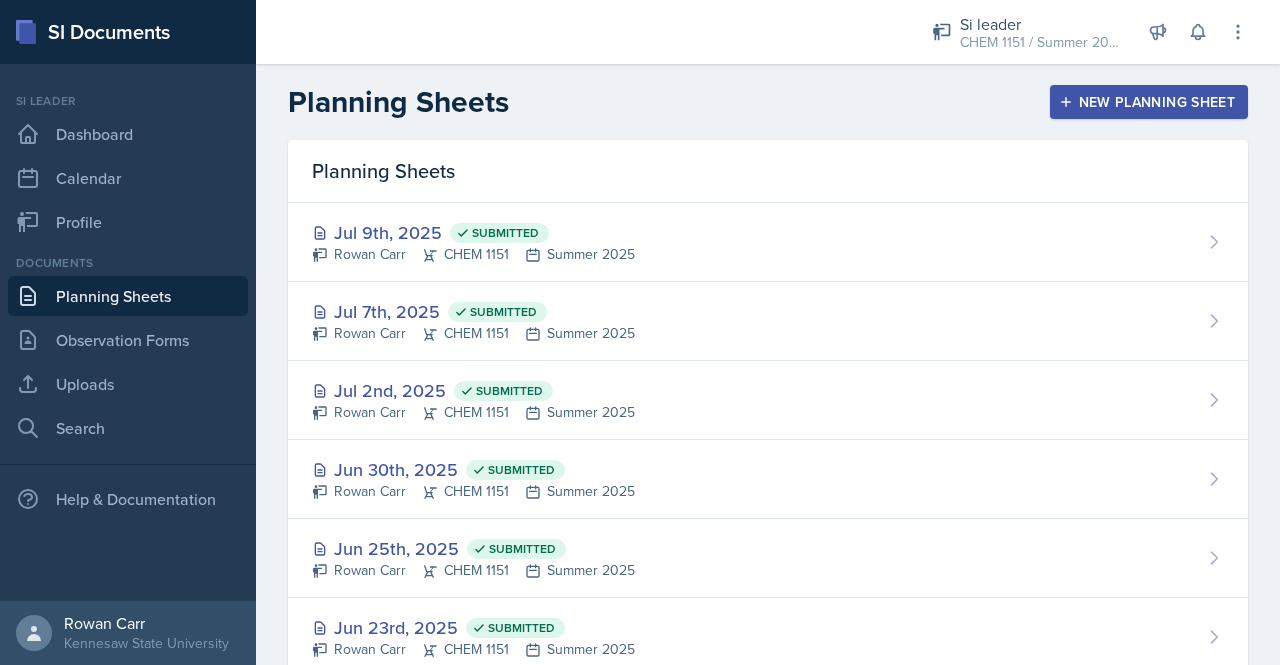 click at bounding box center (1066, 102) 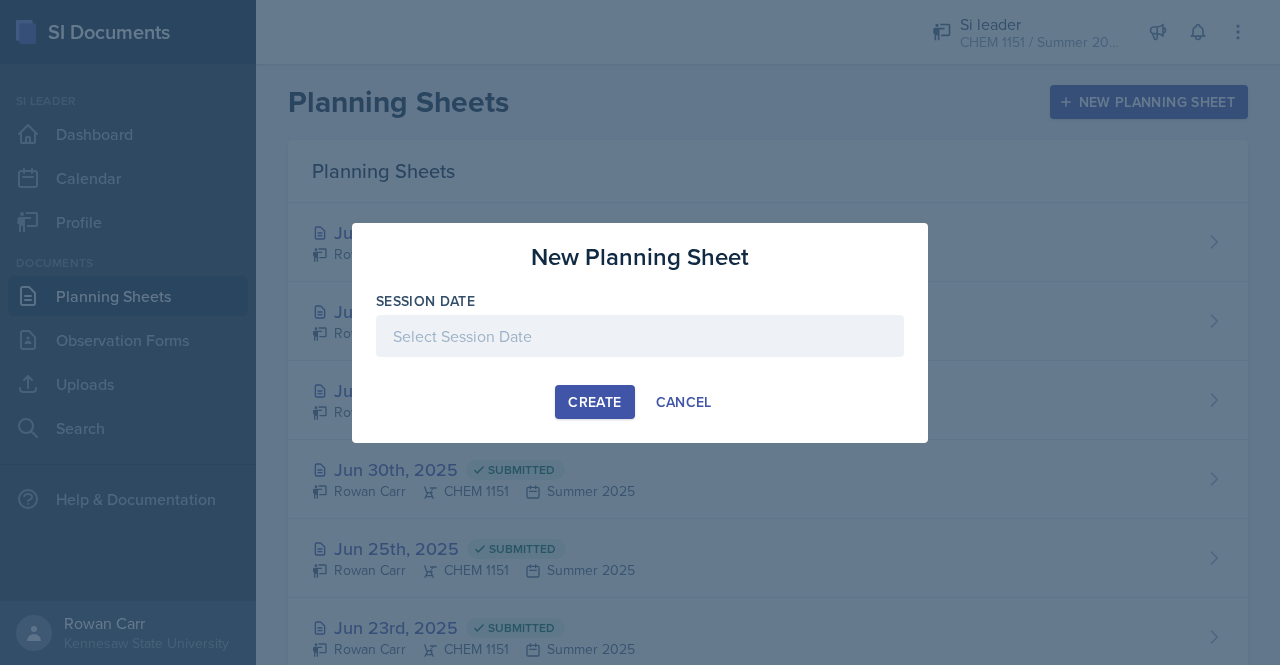 click at bounding box center (640, 336) 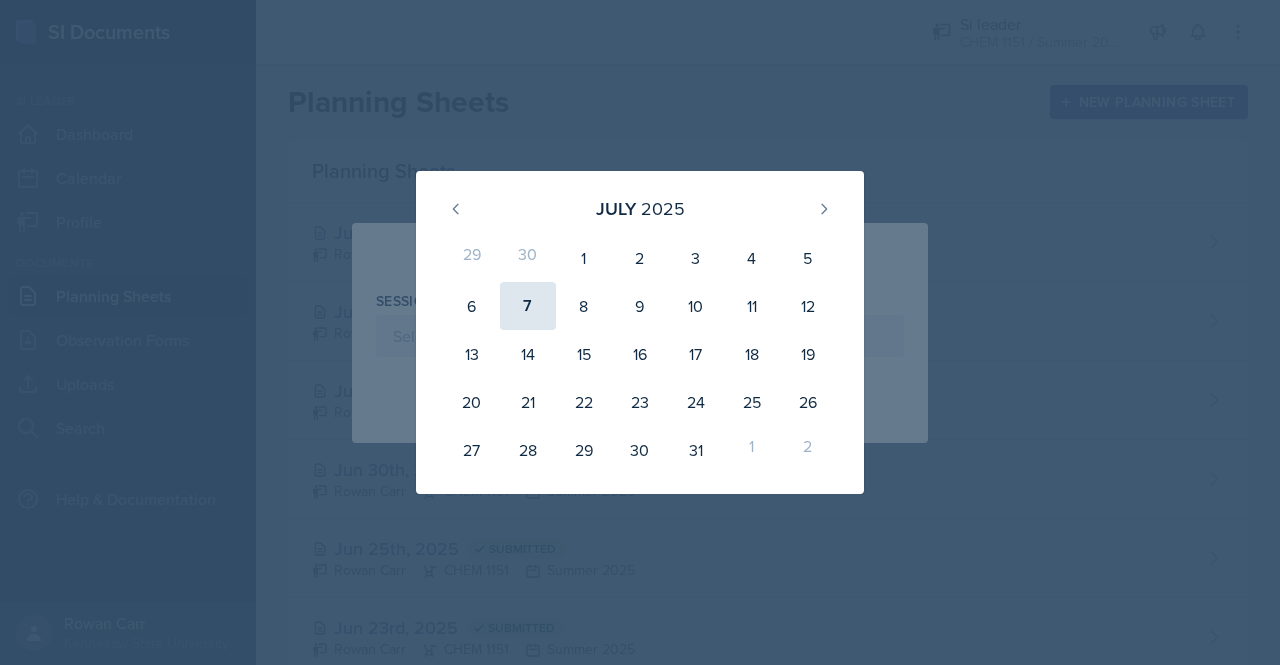click on "7" at bounding box center (528, 306) 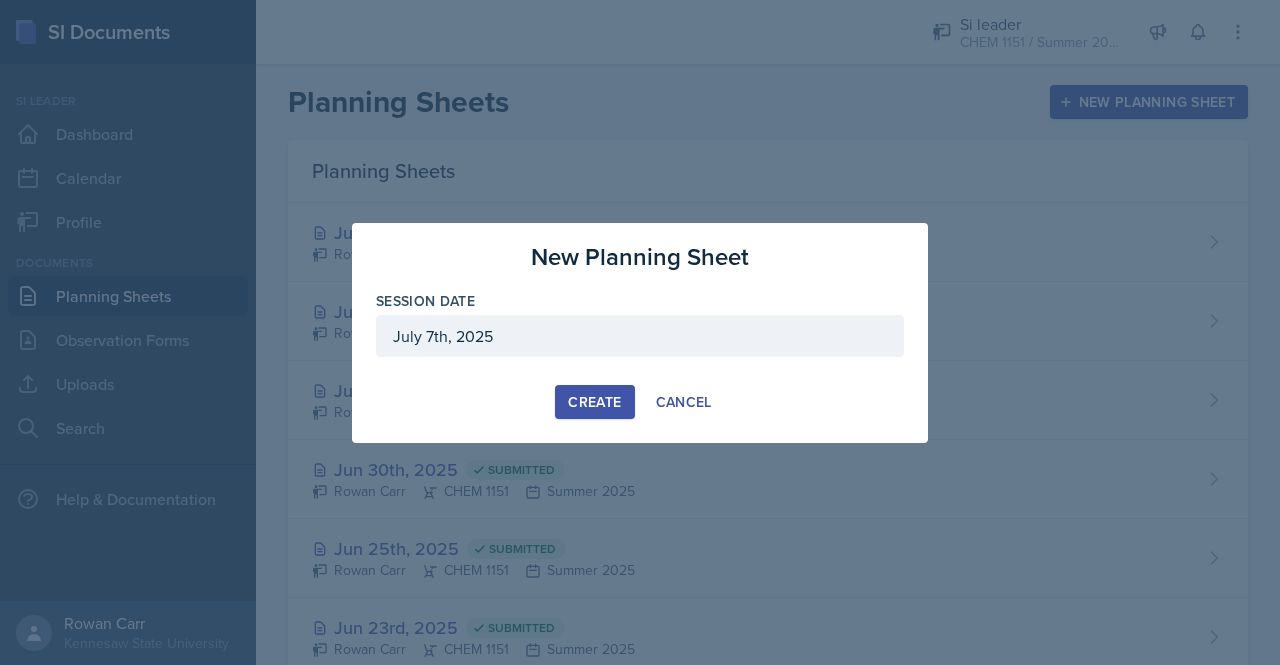 click on "Create" at bounding box center (594, 402) 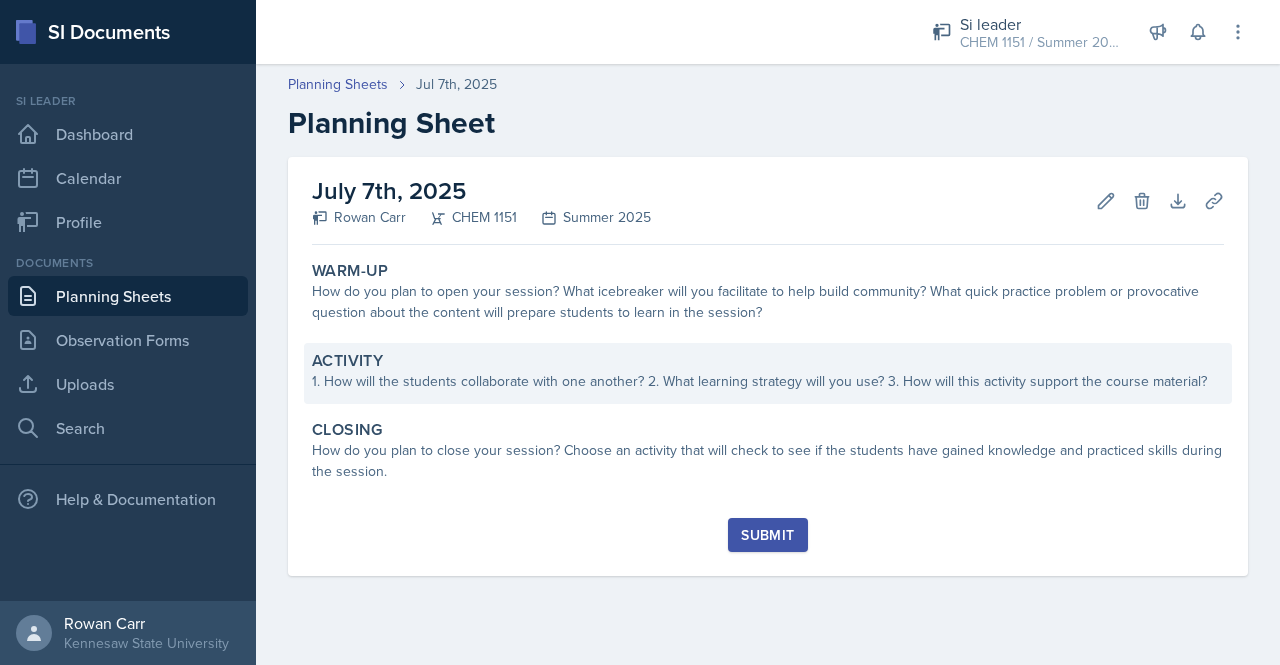 click on "Activity   1. How will the students collaborate with one another? 2. What learning strategy will you use? 3. How will this activity support the course material?" at bounding box center (768, 373) 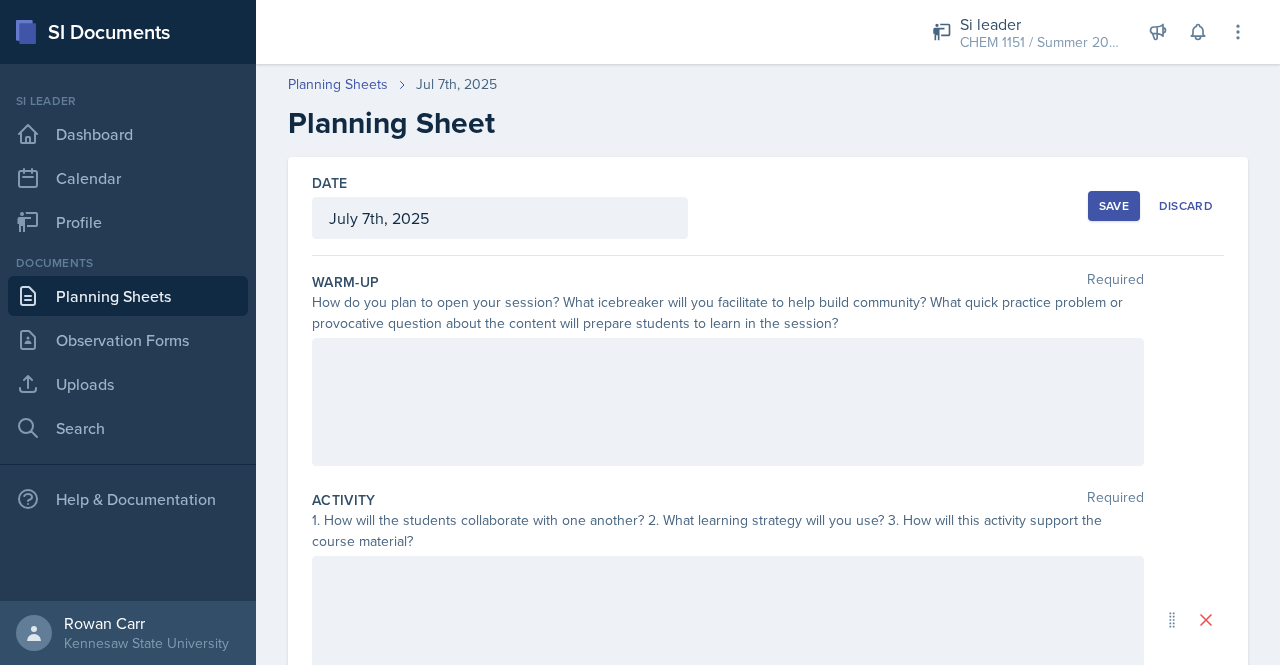 click at bounding box center [728, 402] 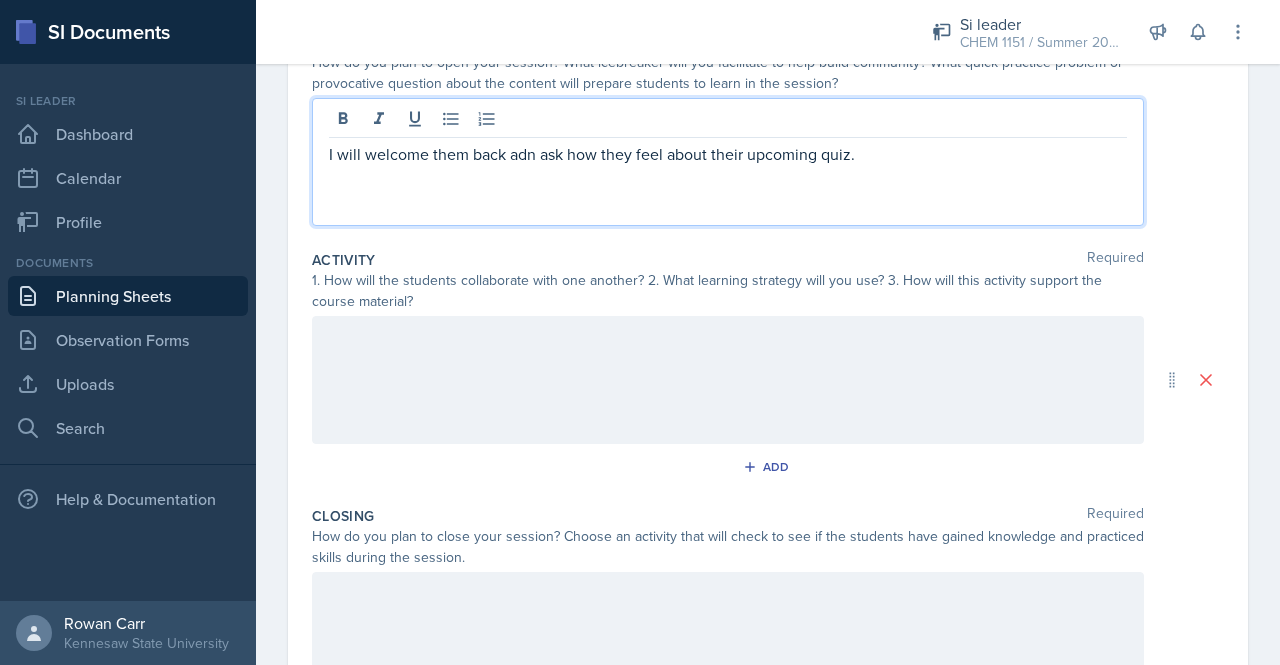 scroll, scrollTop: 246, scrollLeft: 0, axis: vertical 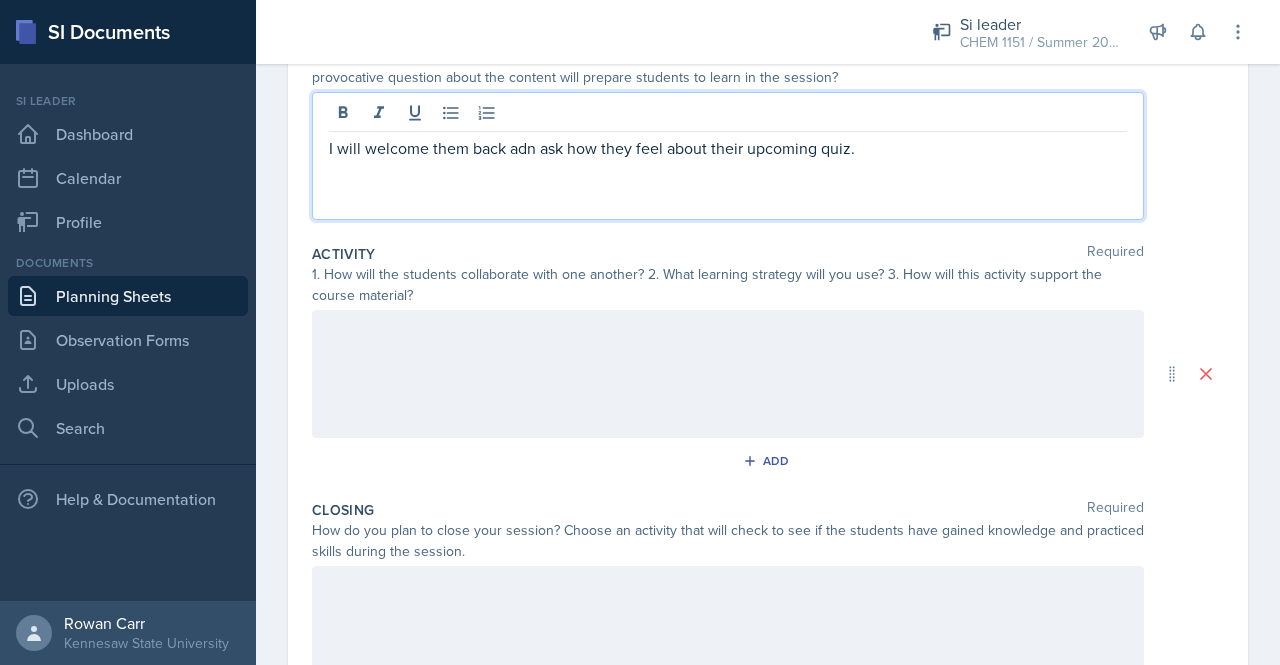 click on "I will welcome them back adn ask how they feel about their upcoming quiz." at bounding box center (728, 148) 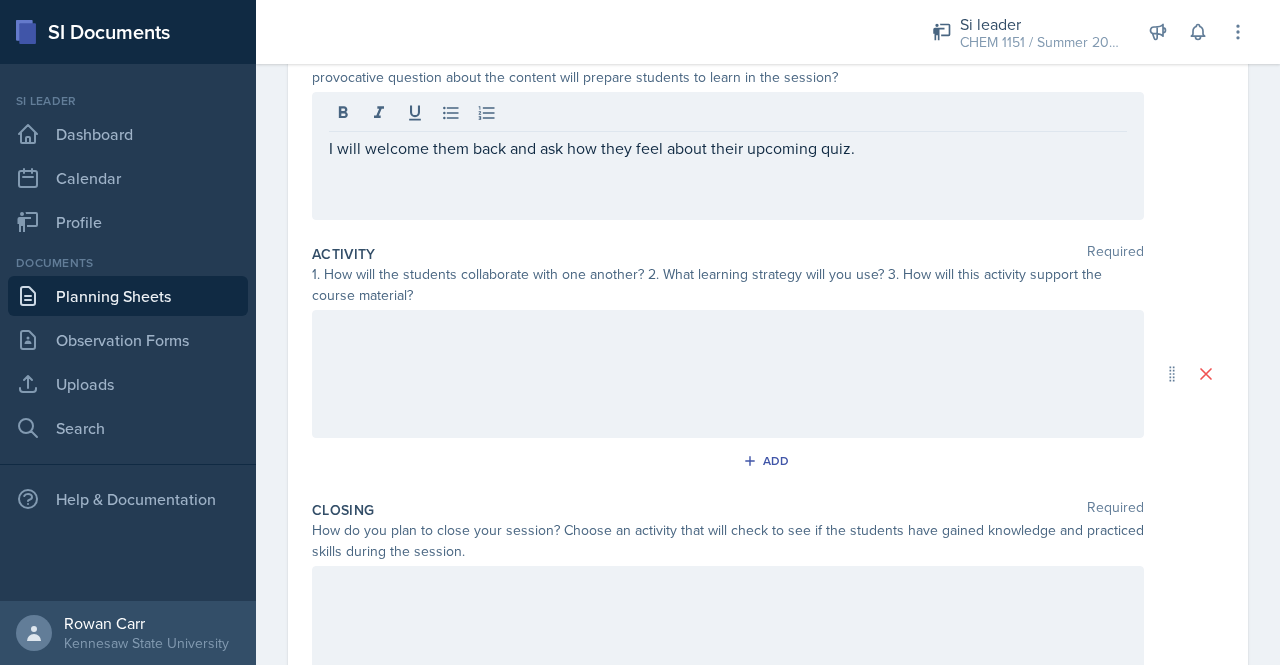 click at bounding box center (728, 156) 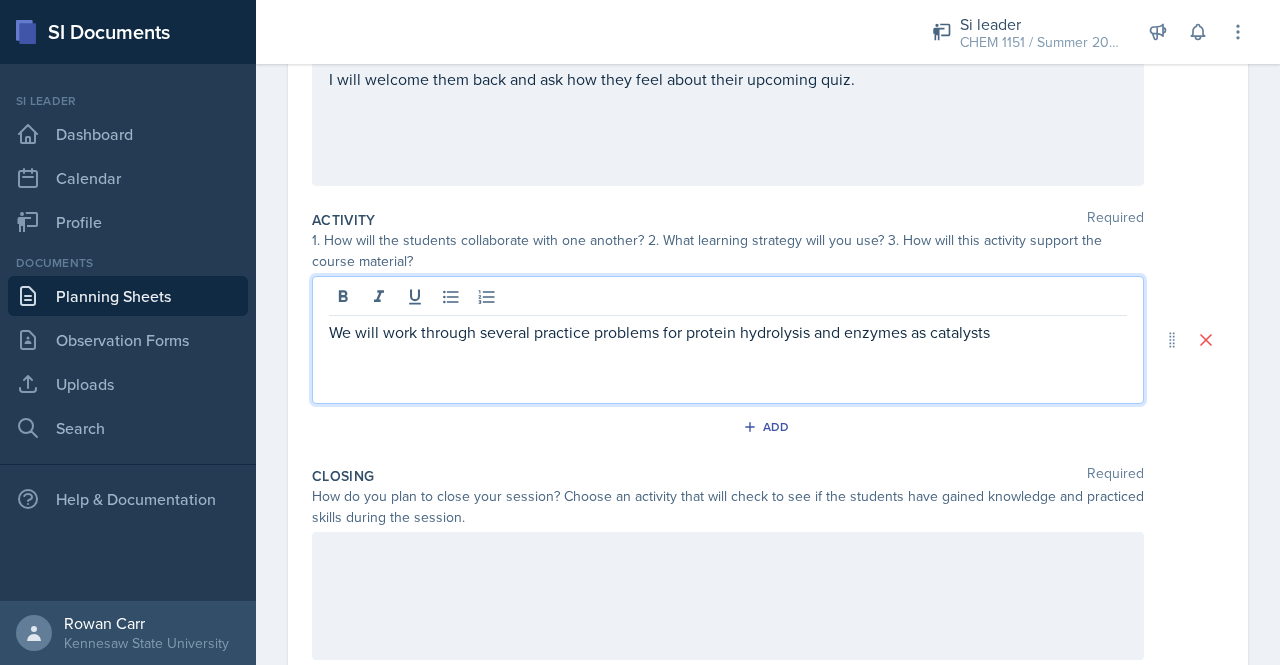 click on "We will work through several practice problems for protein hydrolysis and enzymes as catalysts" at bounding box center [728, 332] 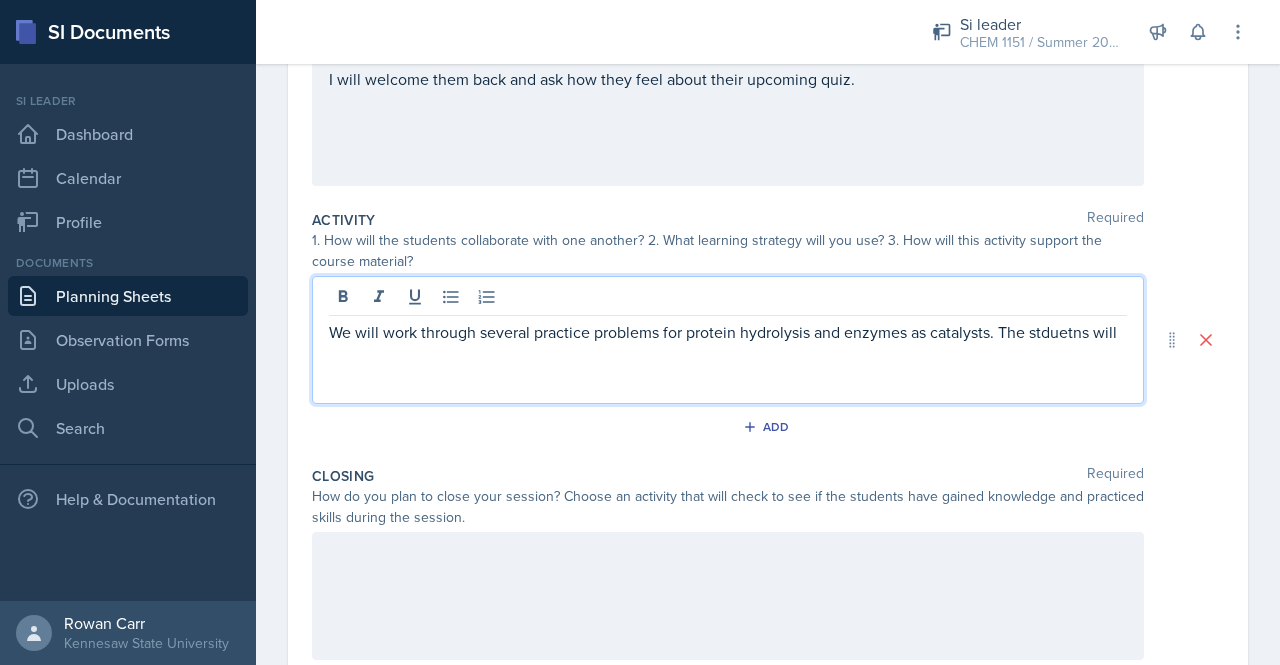 click on "We will work through several practice problems for protein hydrolysis and enzymes as catalysts. The stduetns will" at bounding box center [728, 332] 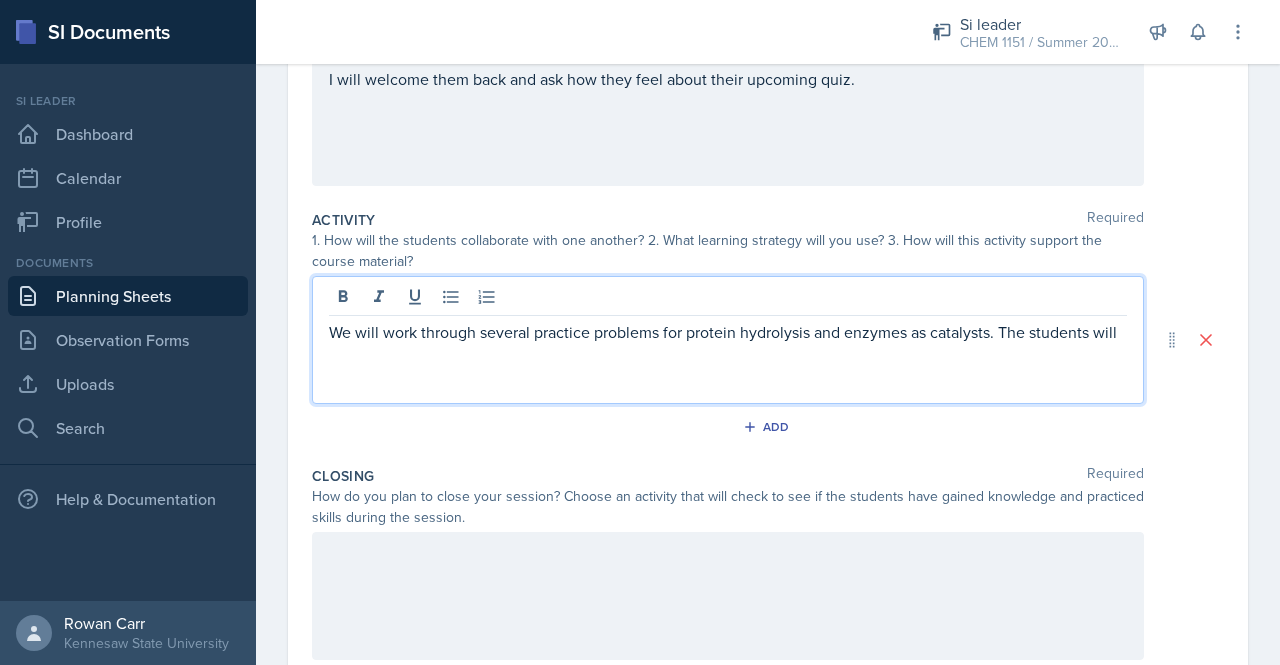 click on "We will work through several practice problems for protein hydrolysis and enzymes as catalysts. The students will" at bounding box center [728, 332] 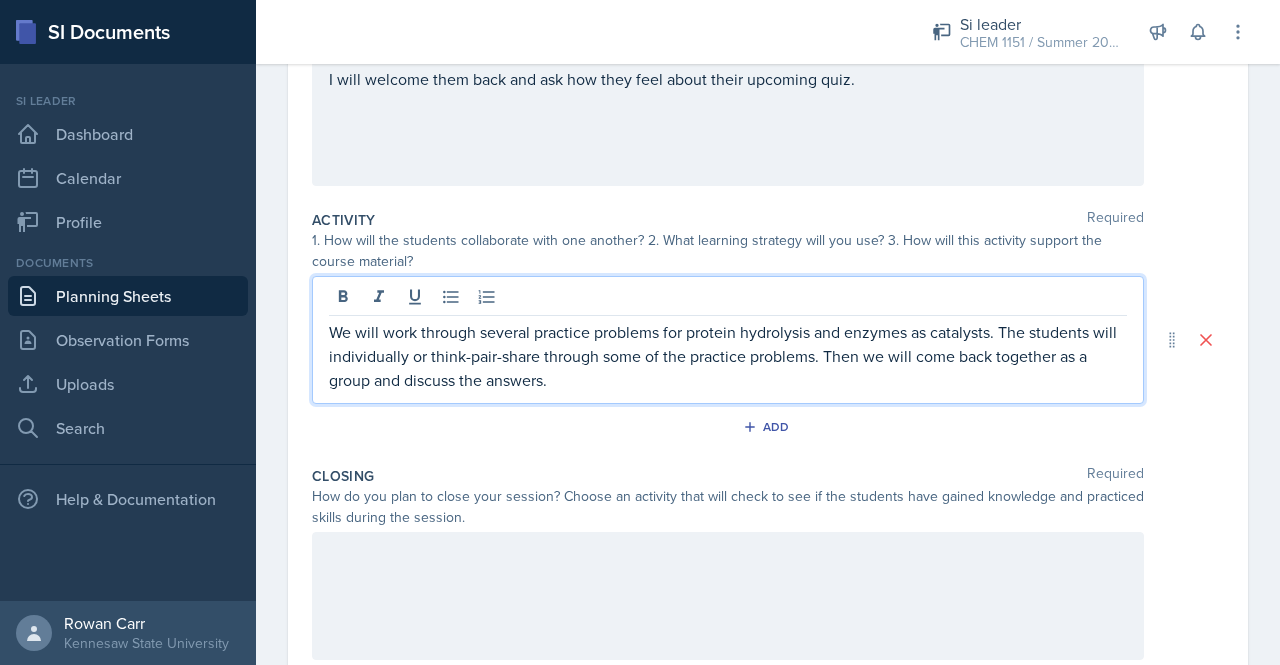 scroll, scrollTop: 353, scrollLeft: 0, axis: vertical 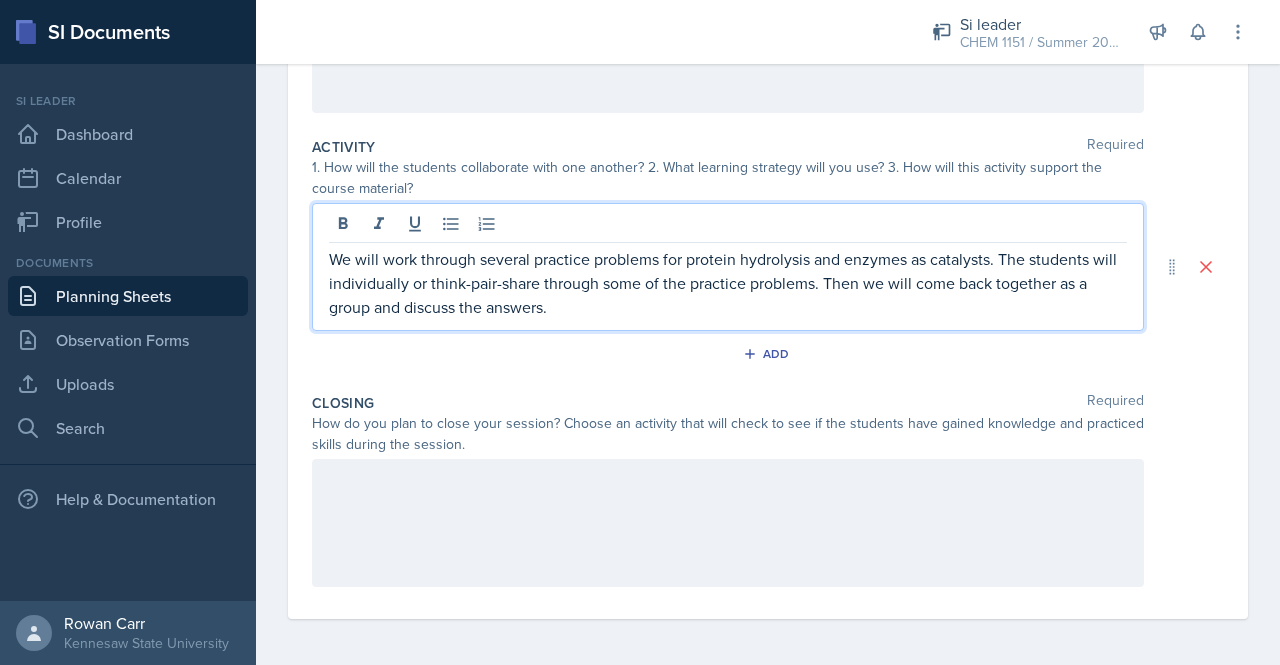 click at bounding box center [728, 49] 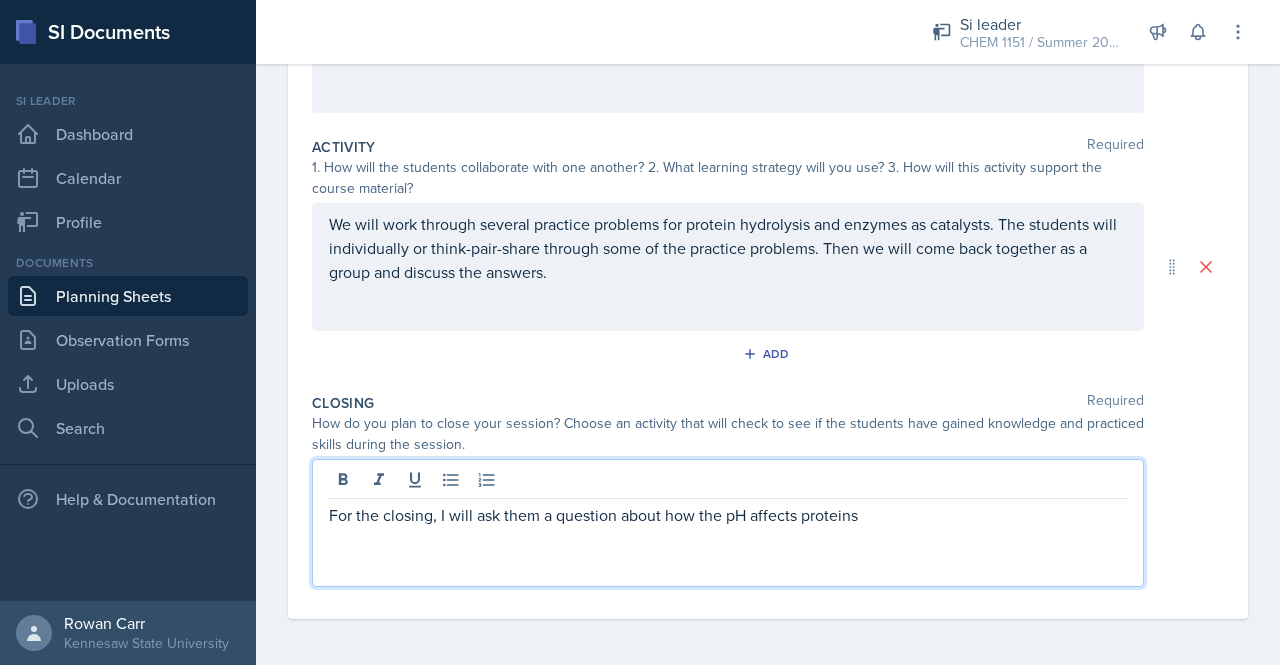 click on "For the closing, I will ask them a question about how the pH affects proteins" at bounding box center [728, 515] 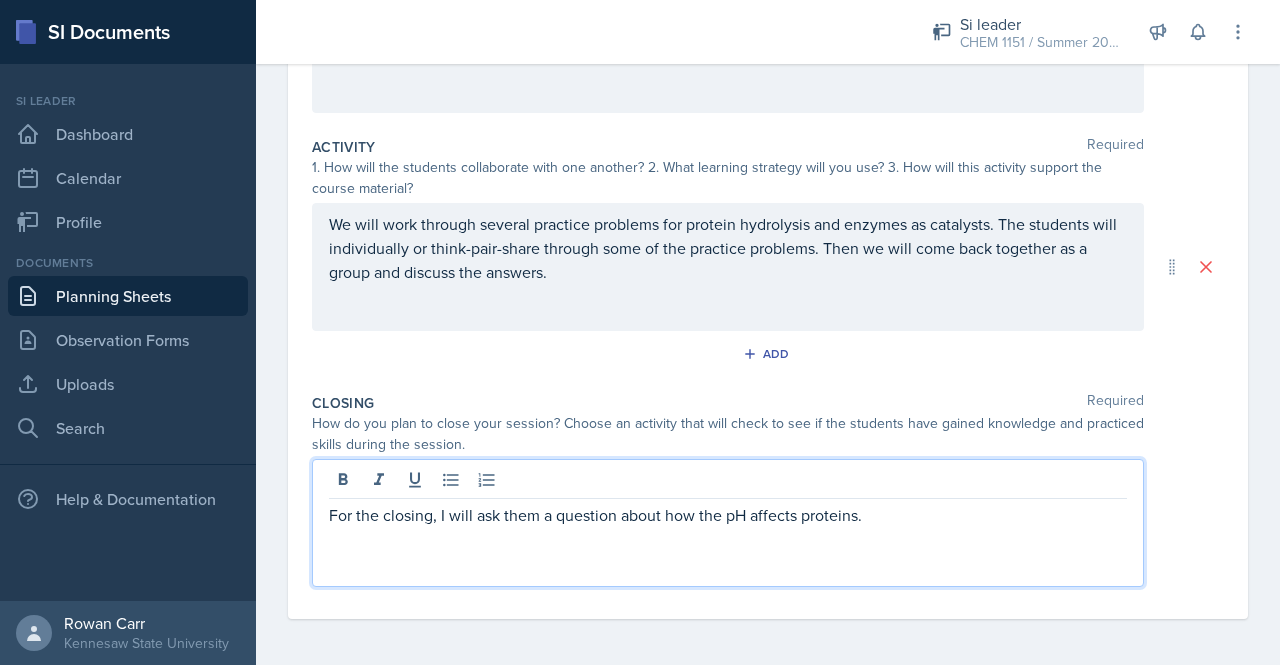 scroll, scrollTop: 0, scrollLeft: 0, axis: both 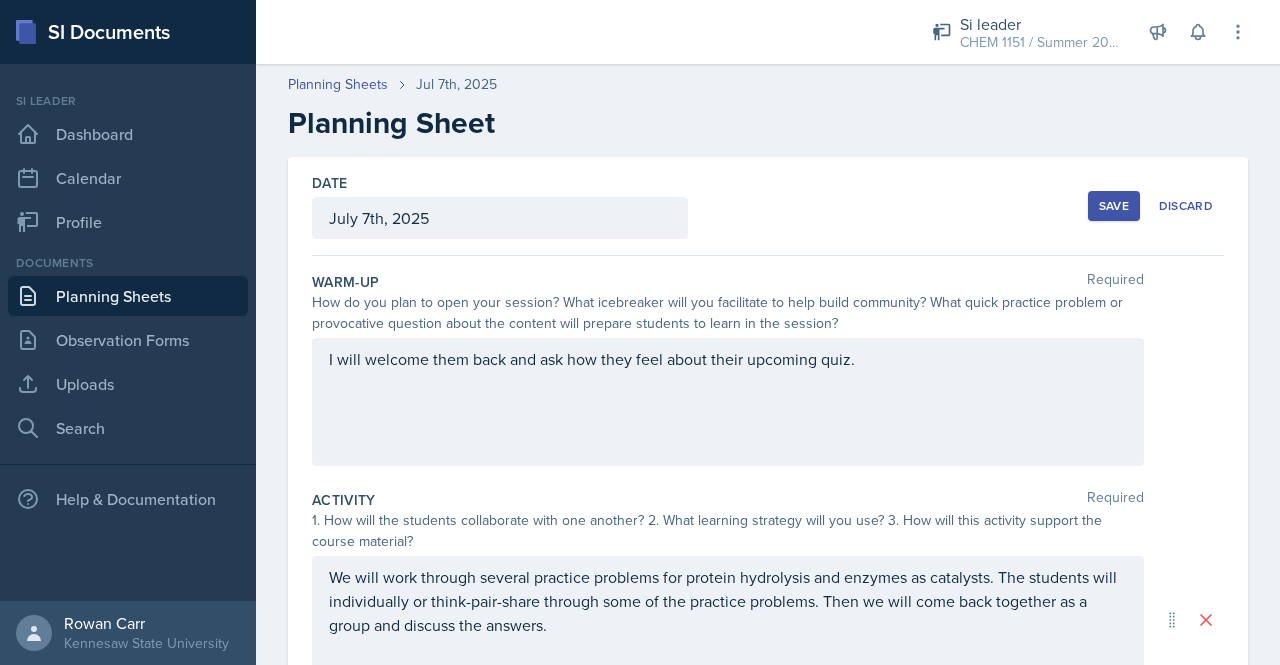 click on "Save" at bounding box center (1114, 206) 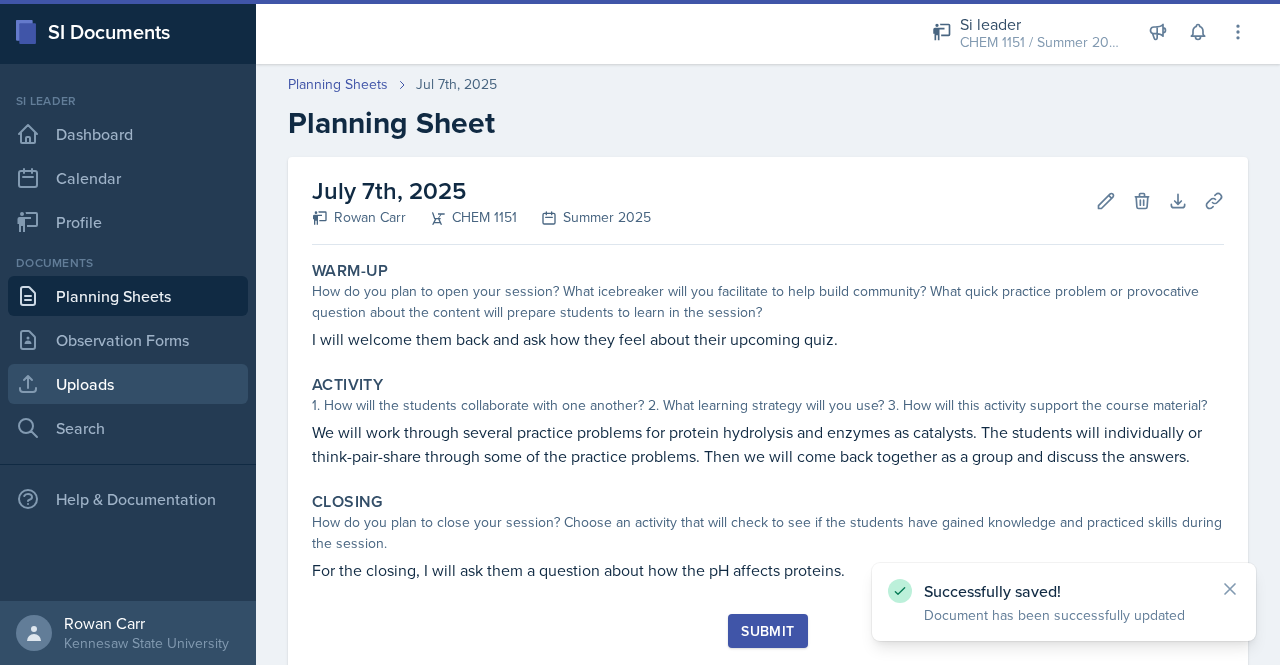 click on "Uploads" at bounding box center (128, 384) 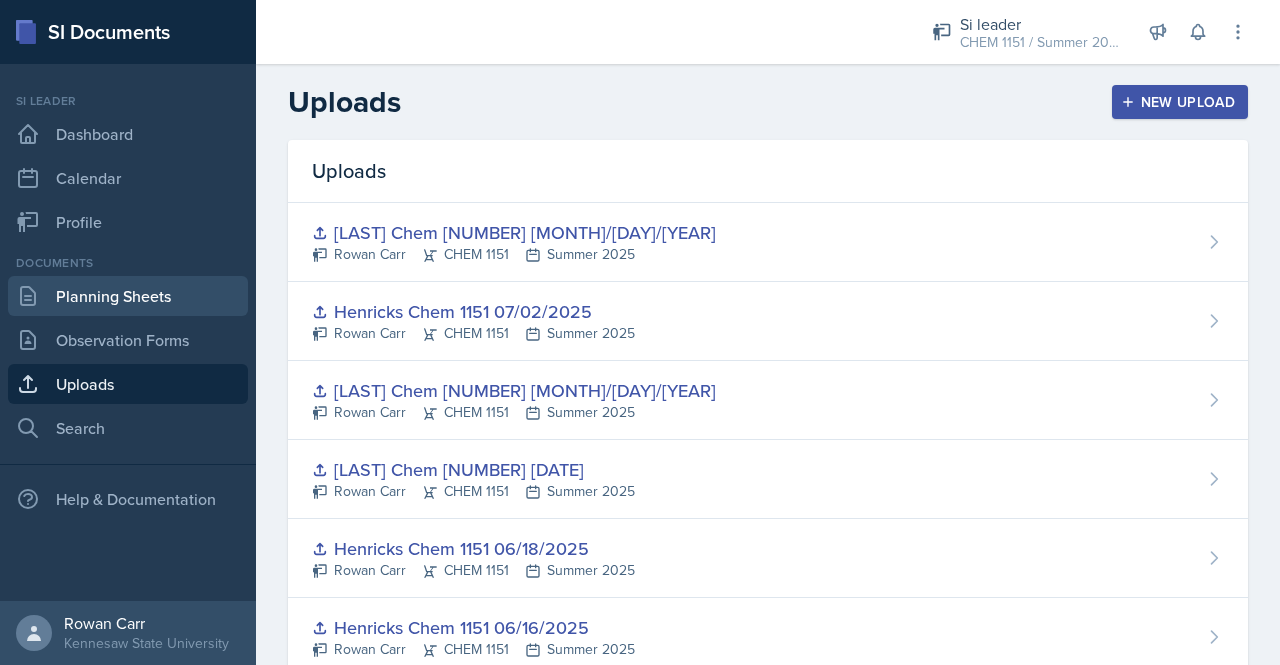 click on "Planning Sheets" at bounding box center [128, 296] 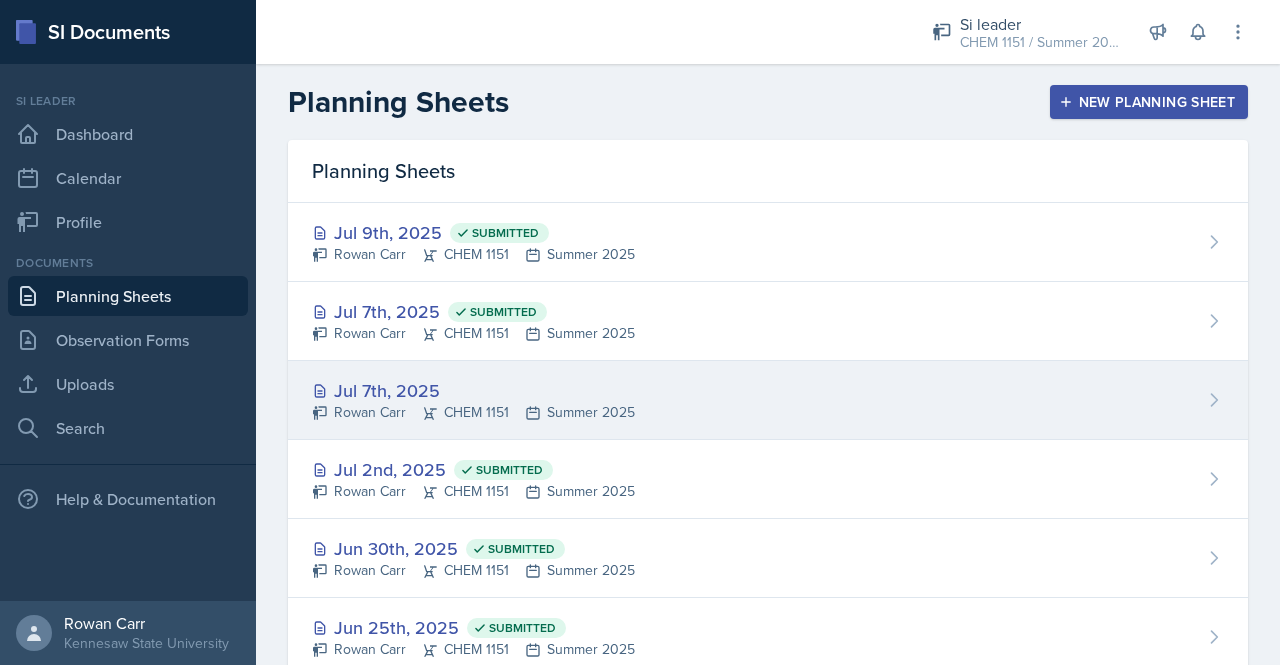 click on "Jul 7th, 2025
Rowan Carr
CHEM 1151
Summer 2025" at bounding box center (768, 400) 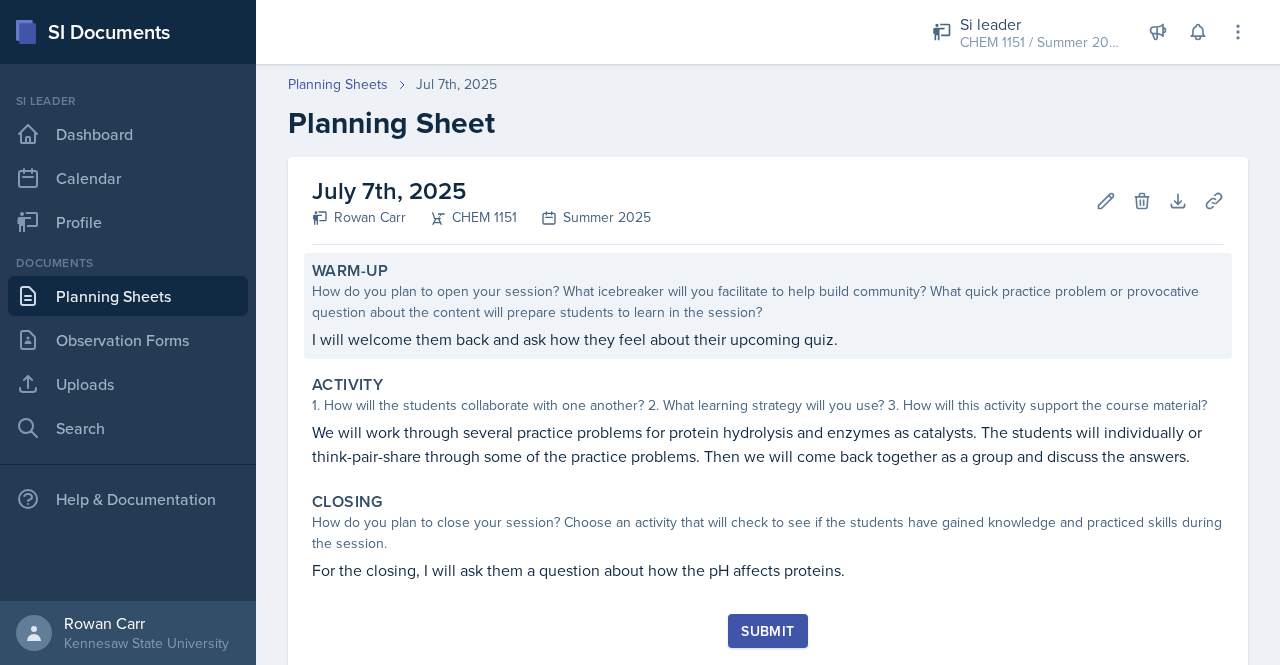 click on "I will welcome them back and ask how they feel about their upcoming quiz." at bounding box center (768, 339) 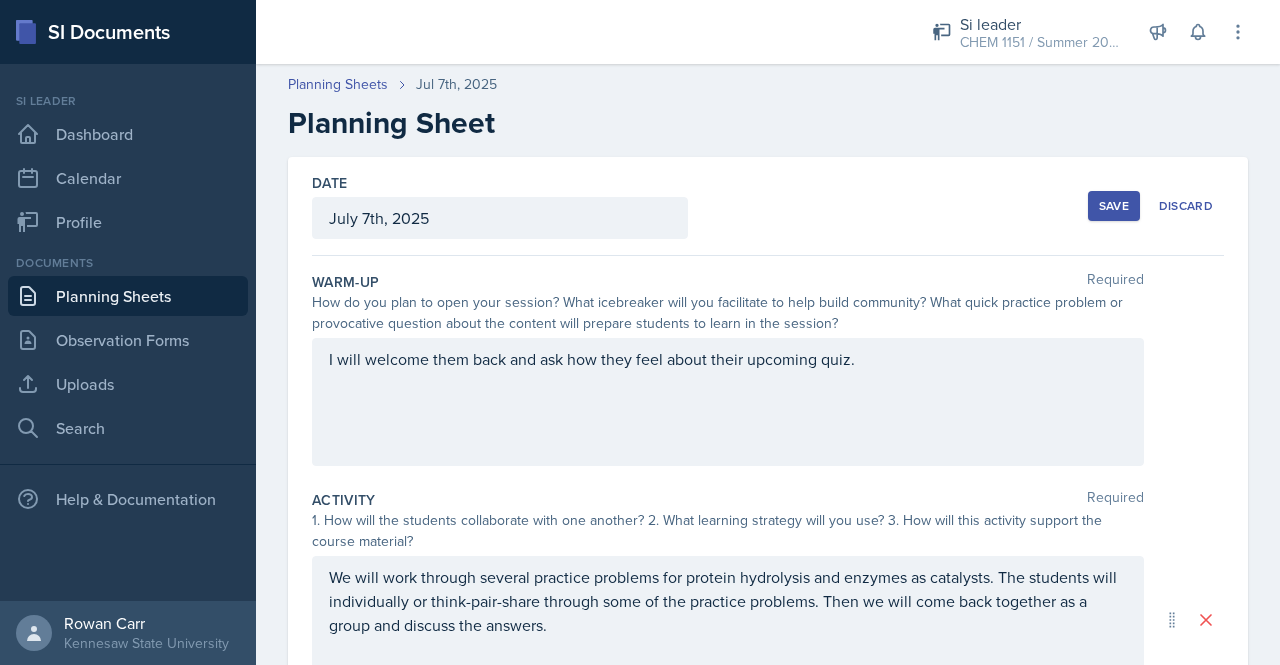 drag, startPoint x: 325, startPoint y: 359, endPoint x: 924, endPoint y: 379, distance: 599.3338 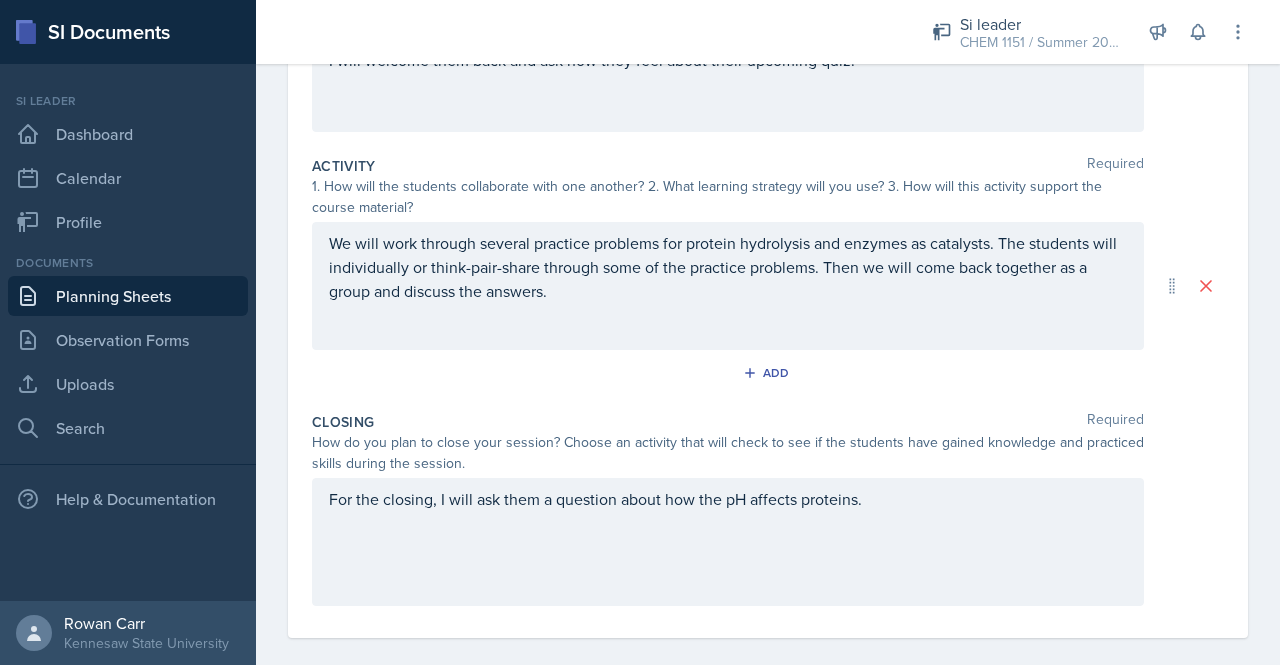 scroll, scrollTop: 353, scrollLeft: 0, axis: vertical 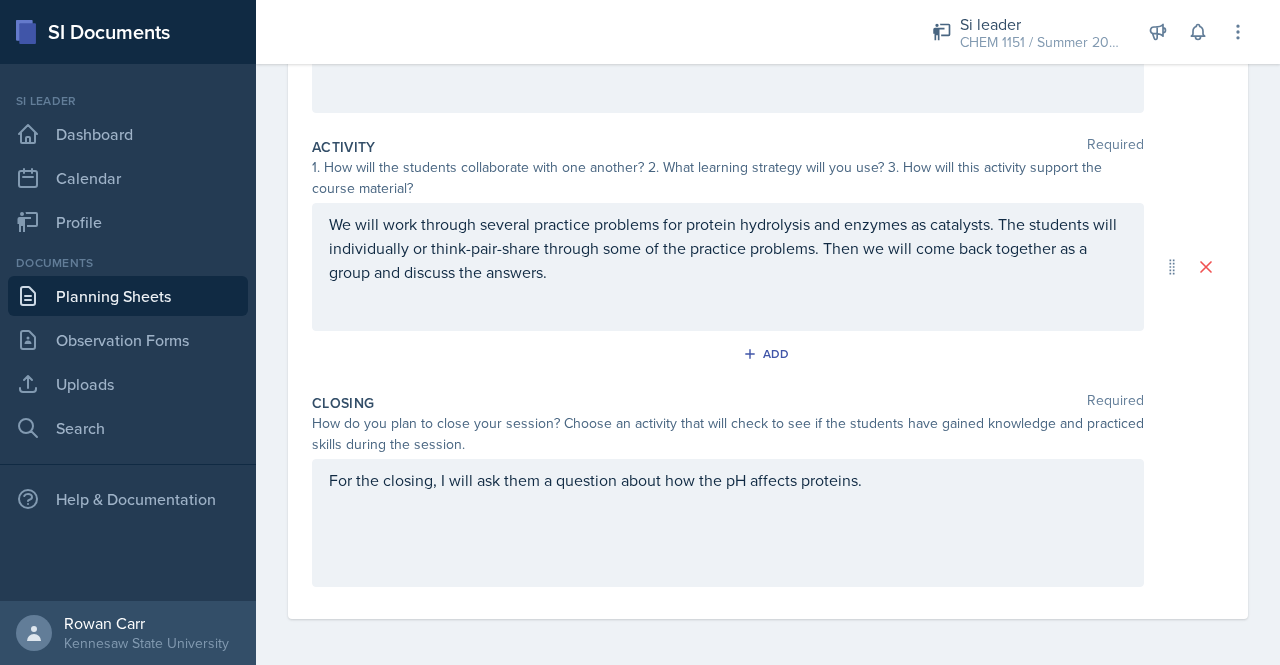 drag, startPoint x: 326, startPoint y: 392, endPoint x: 860, endPoint y: 627, distance: 583.4218 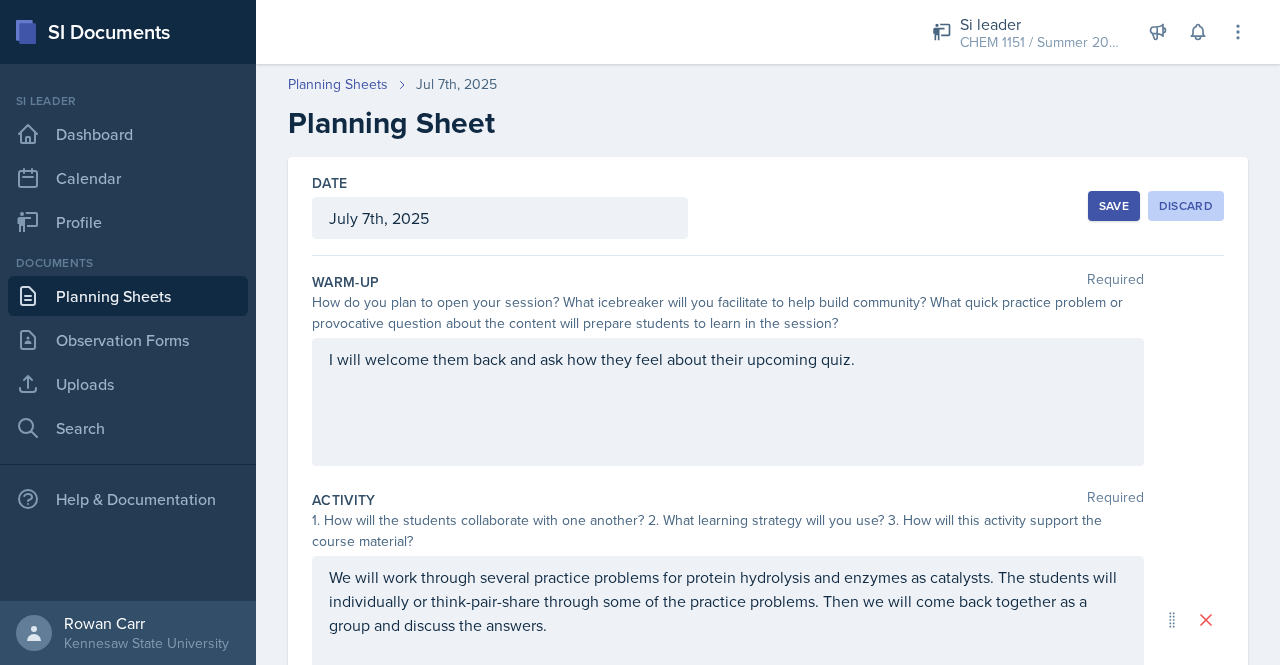 click on "Discard" at bounding box center [1186, 206] 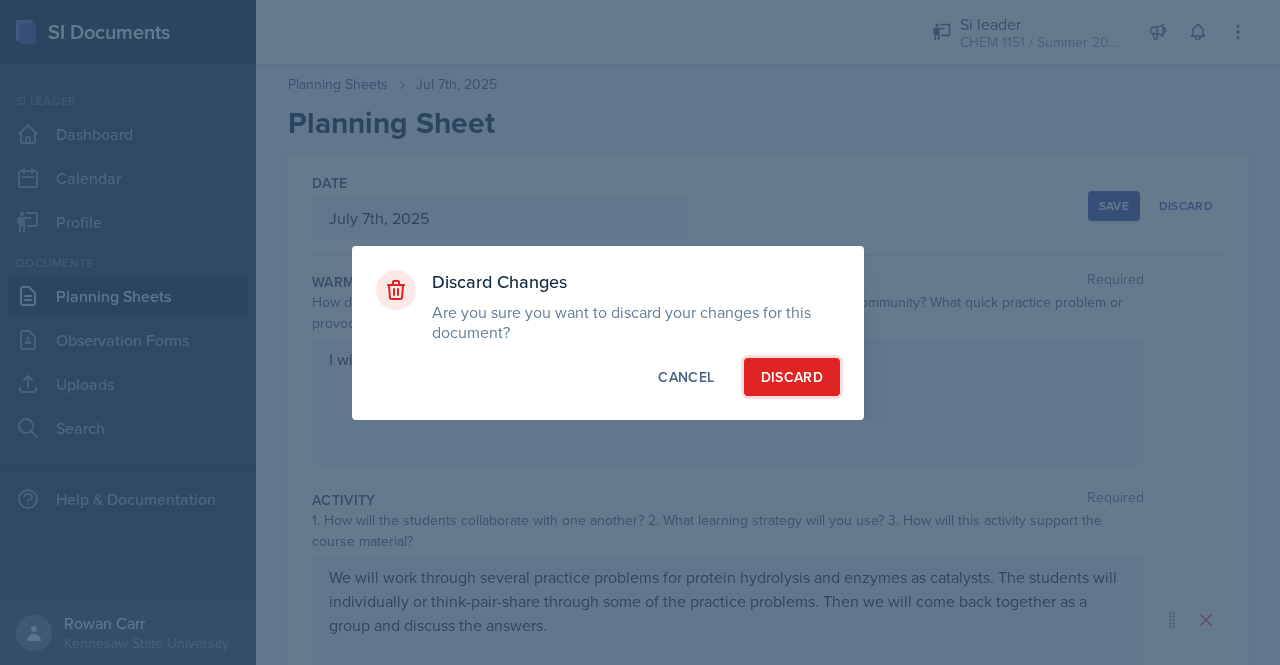 click on "Discard" at bounding box center [0, 0] 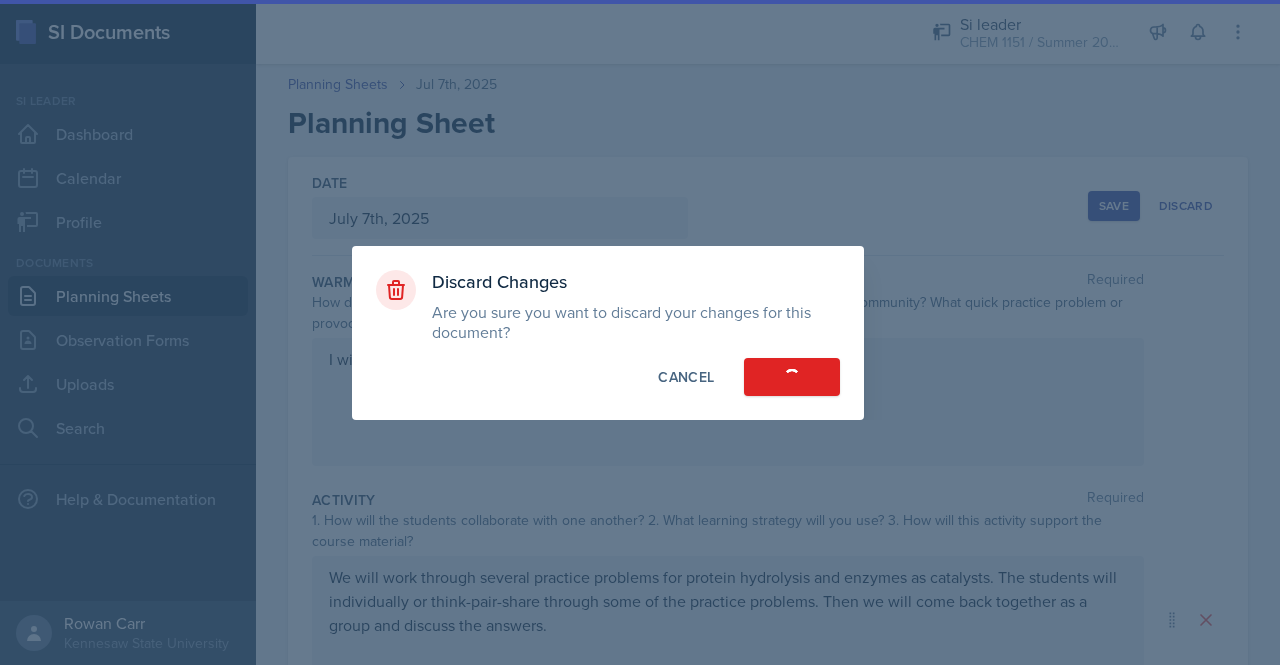 click on "Discard Changes   Are you sure you want to discard your changes for this document?            Discard             Cancel" at bounding box center [0, 0] 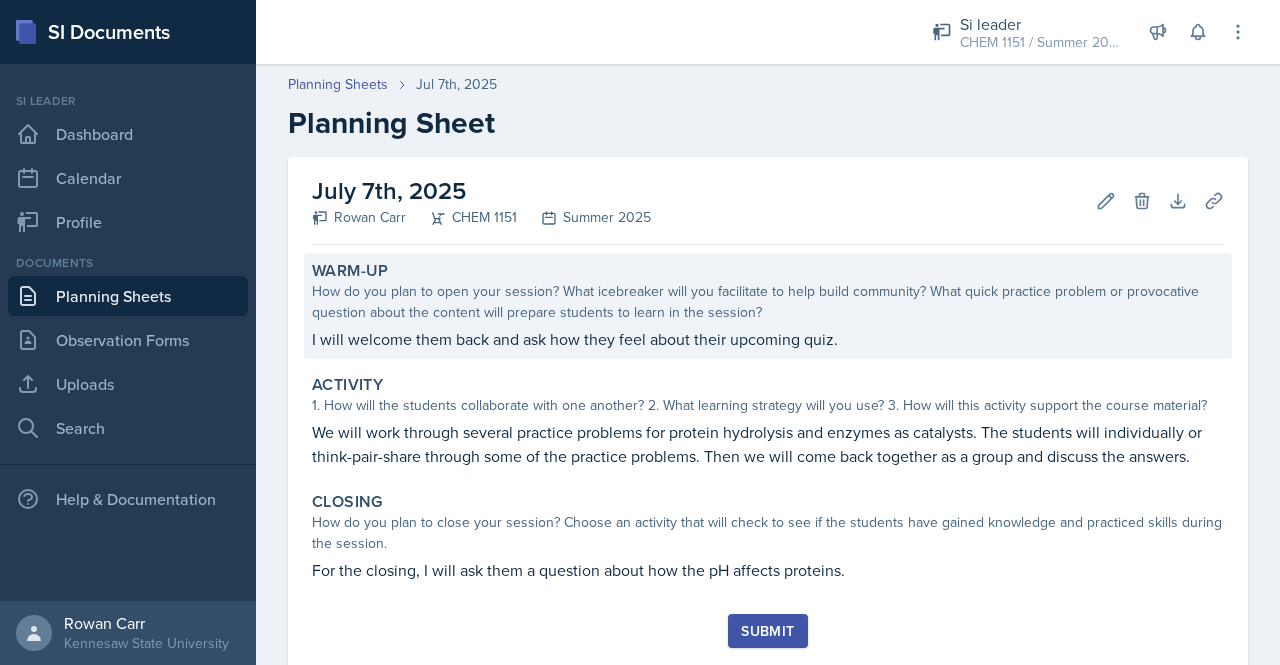 click on "I will welcome them back and ask how they feel about their upcoming quiz." at bounding box center (768, 339) 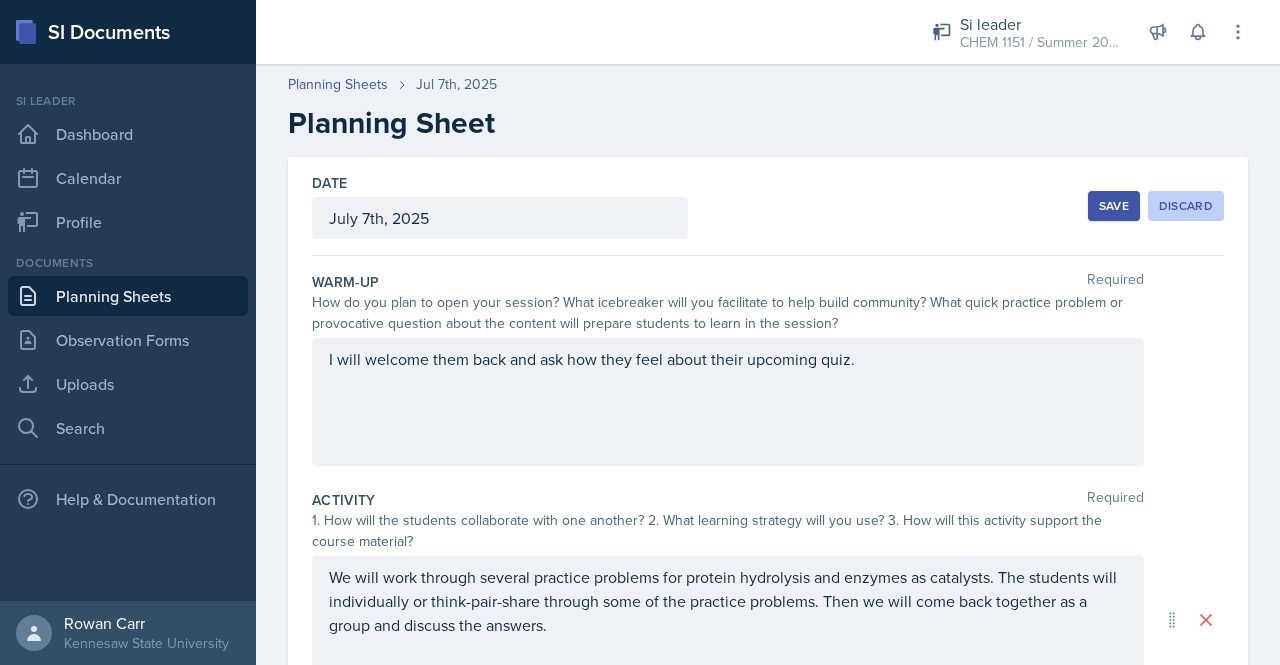 click on "Discard" at bounding box center (1186, 206) 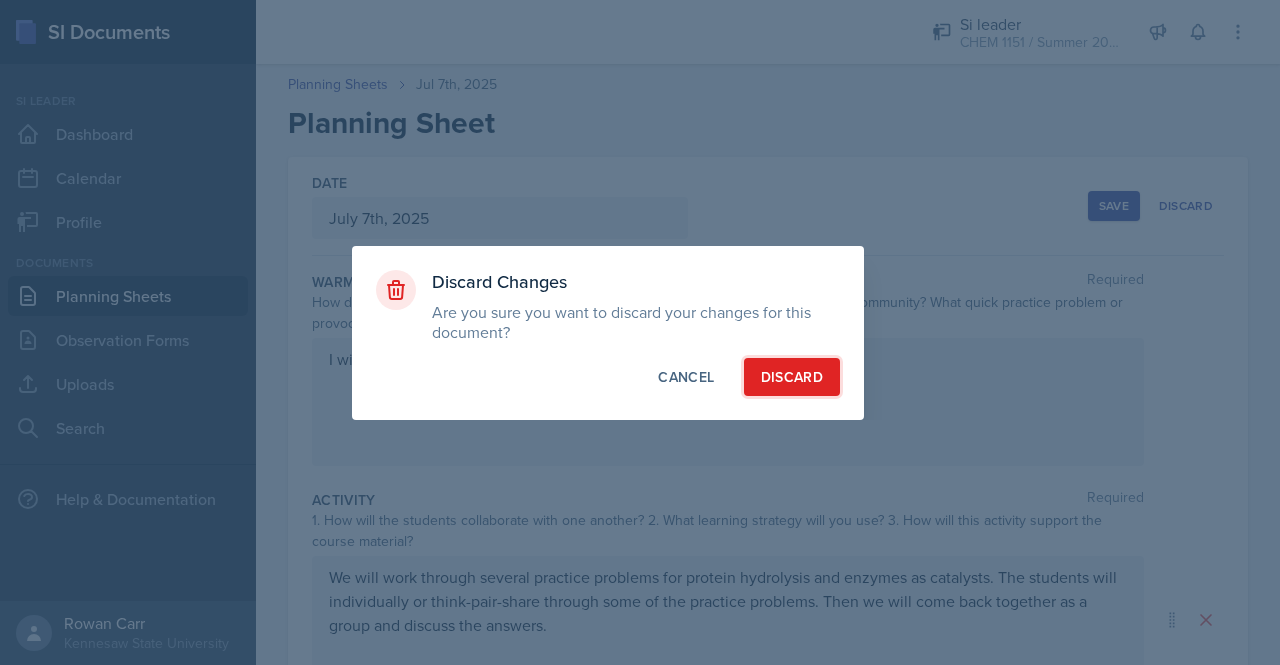 click on "Discard" at bounding box center [0, 0] 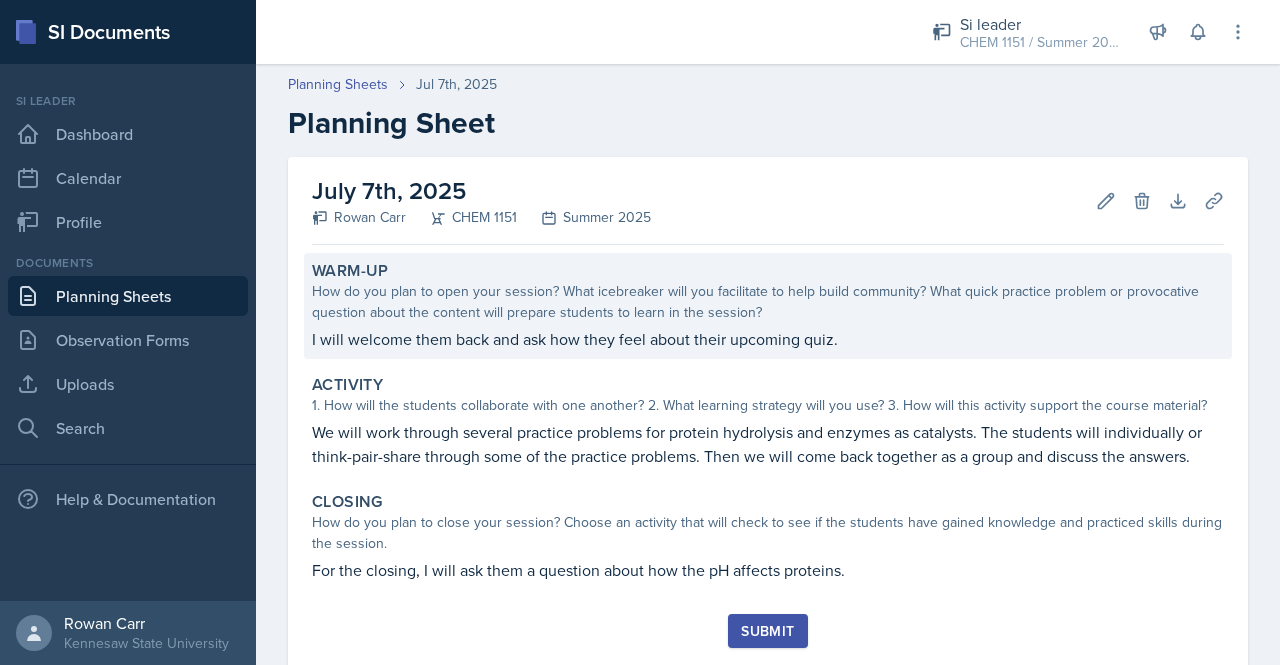 click on "I will welcome them back and ask how they feel about their upcoming quiz." at bounding box center [768, 339] 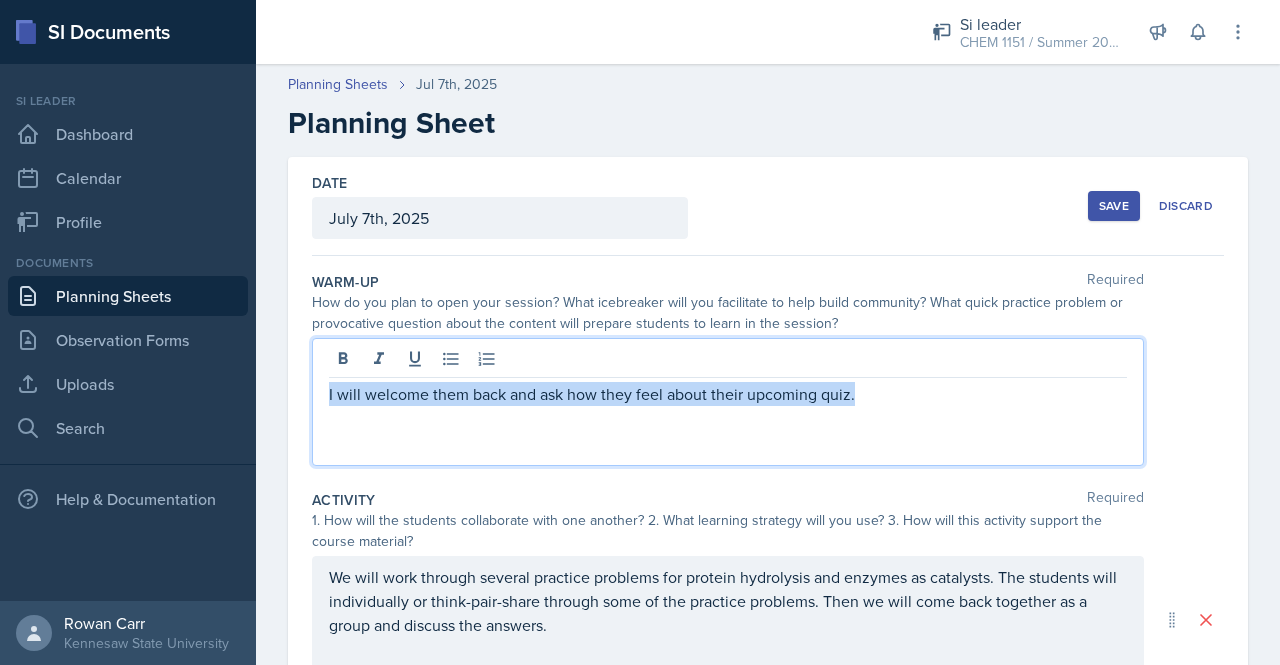 drag, startPoint x: 328, startPoint y: 361, endPoint x: 1058, endPoint y: 377, distance: 730.1753 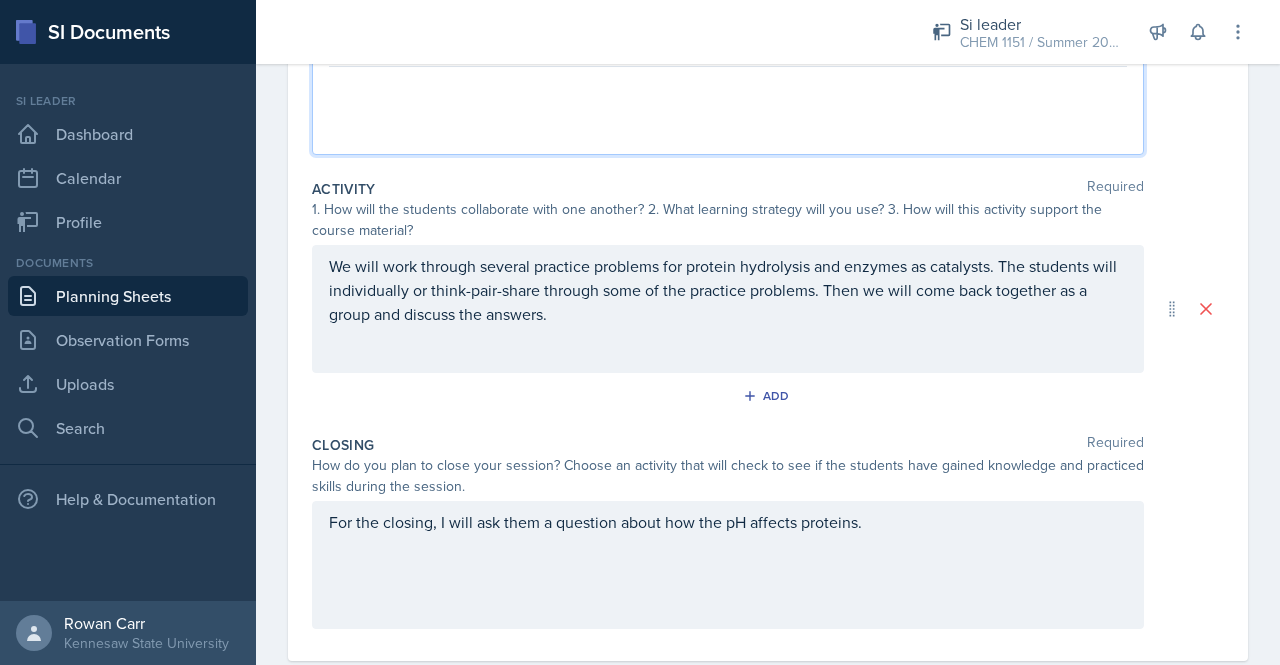scroll, scrollTop: 353, scrollLeft: 0, axis: vertical 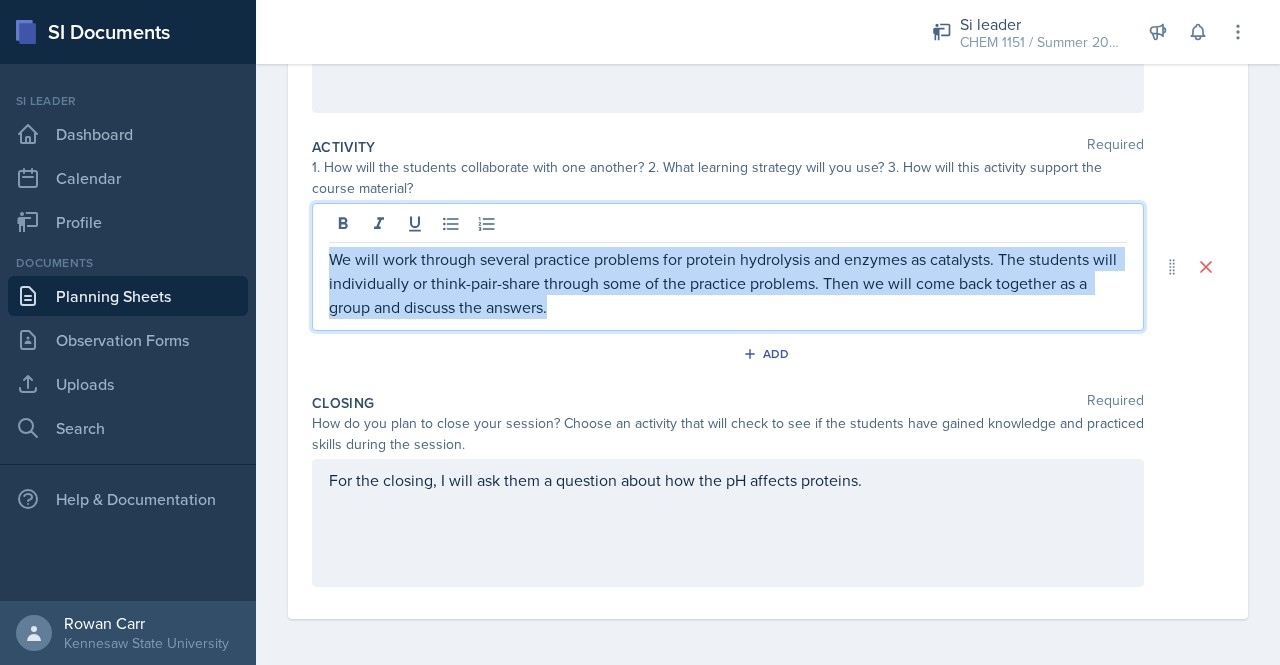 drag, startPoint x: 330, startPoint y: 219, endPoint x: 744, endPoint y: 329, distance: 428.36432 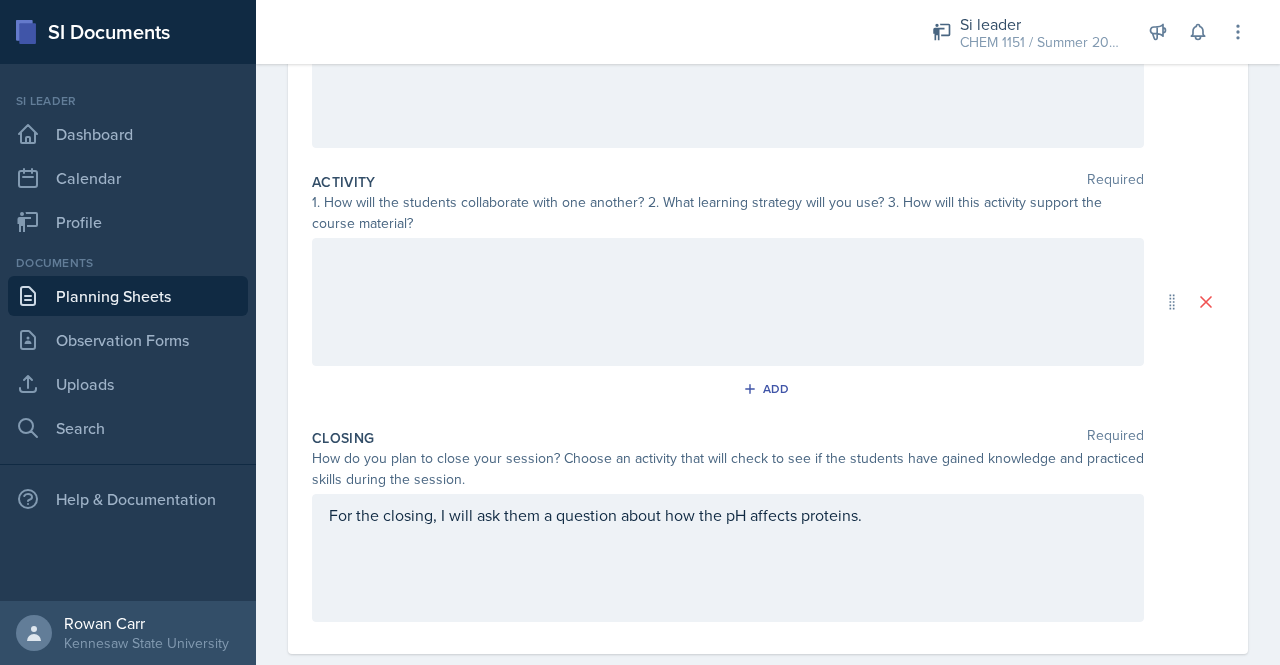 drag, startPoint x: 322, startPoint y: 511, endPoint x: 1156, endPoint y: 527, distance: 834.15344 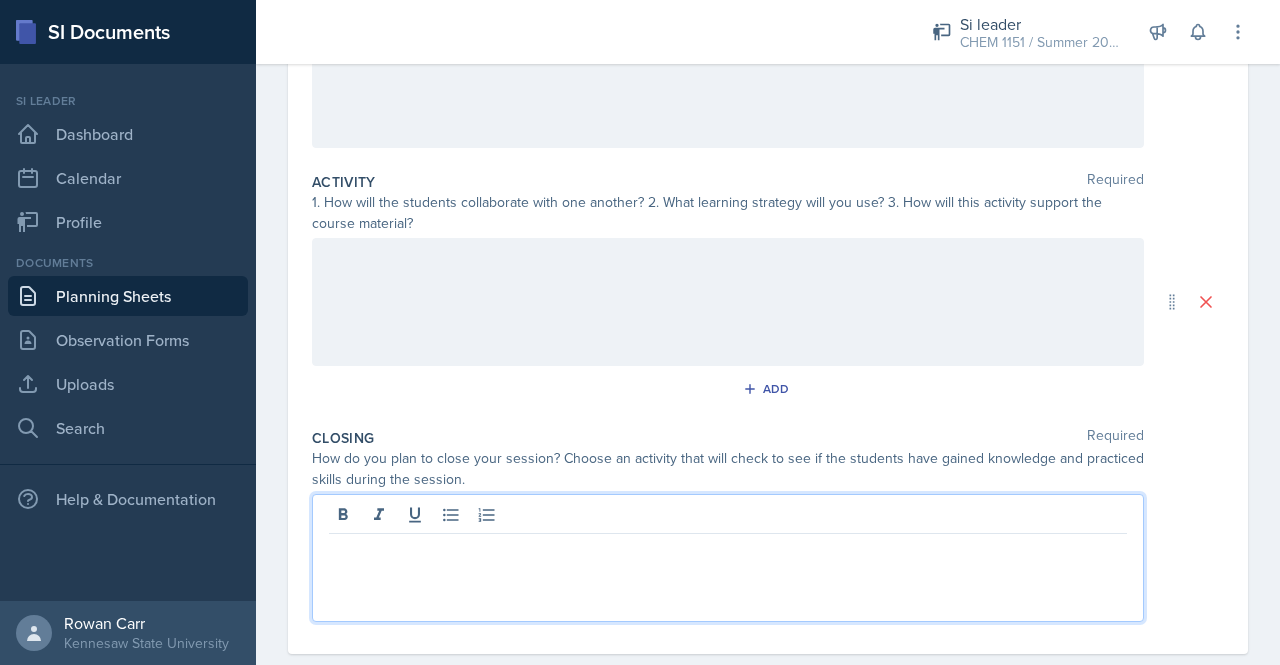 scroll, scrollTop: 0, scrollLeft: 0, axis: both 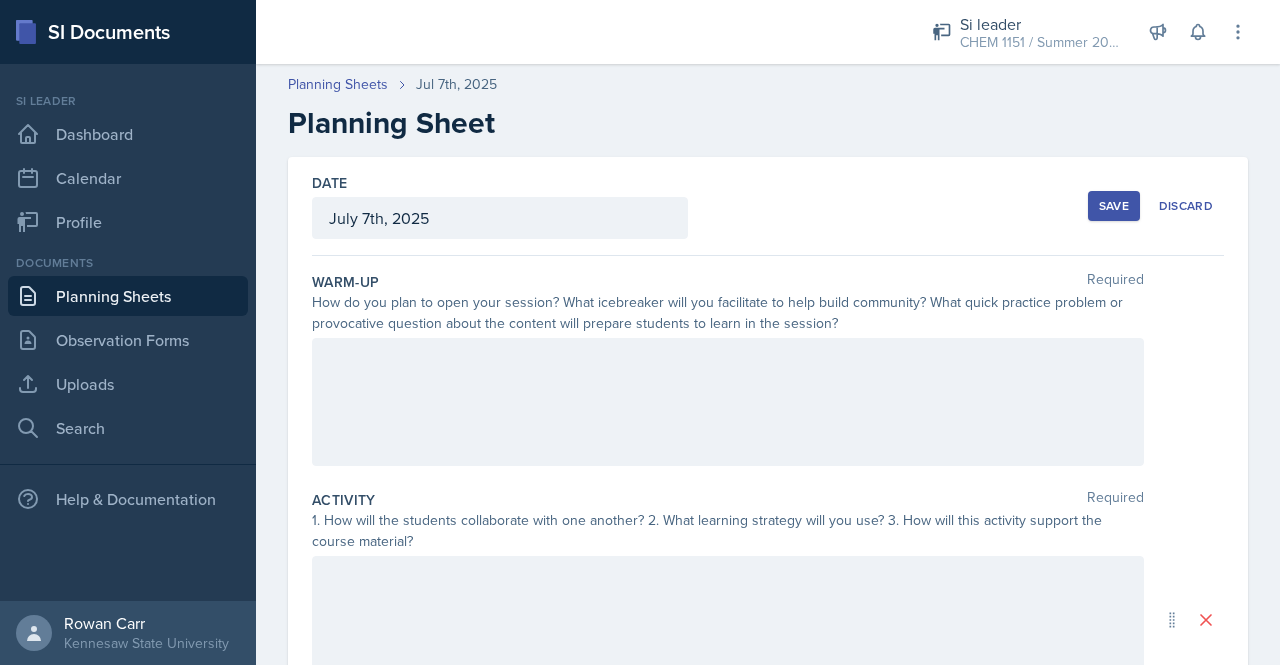 click at bounding box center [768, 402] 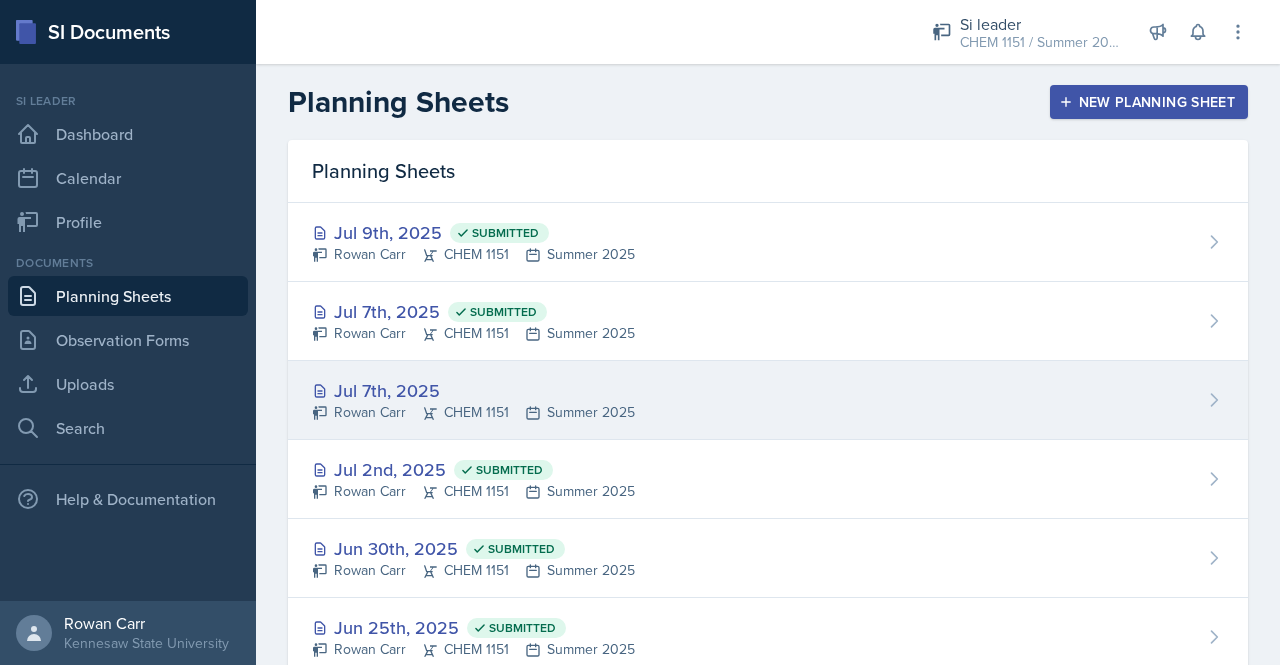 click at bounding box center (1215, 400) 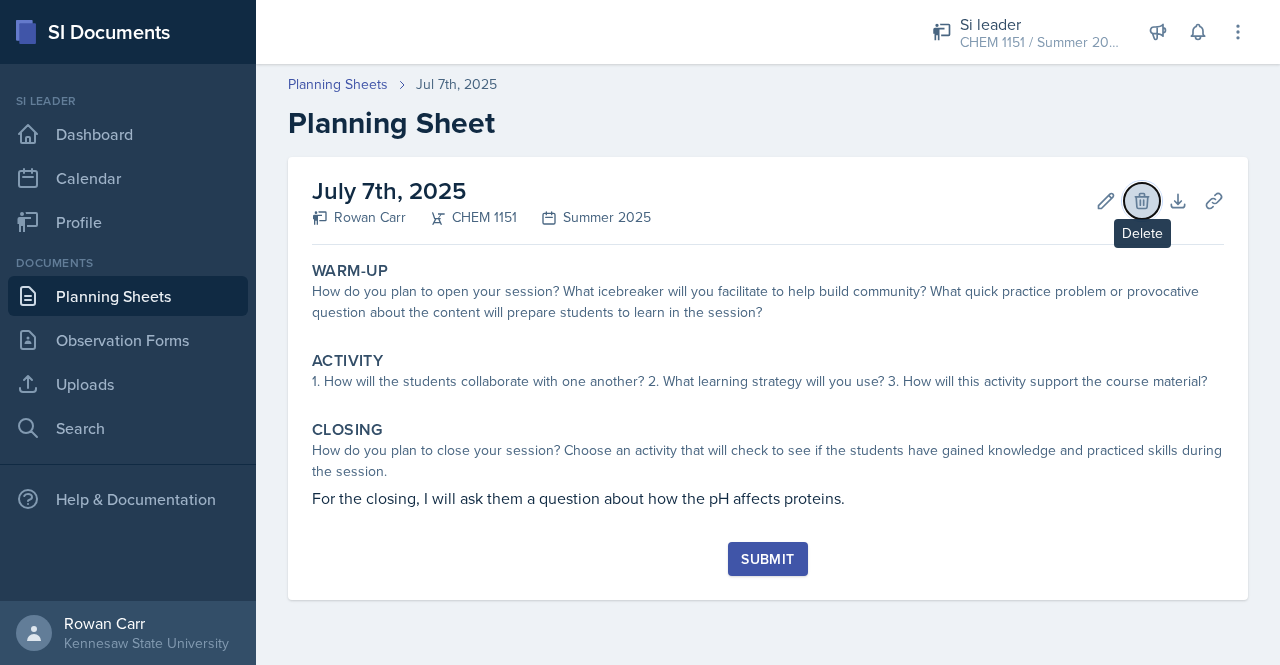 click at bounding box center (1106, 201) 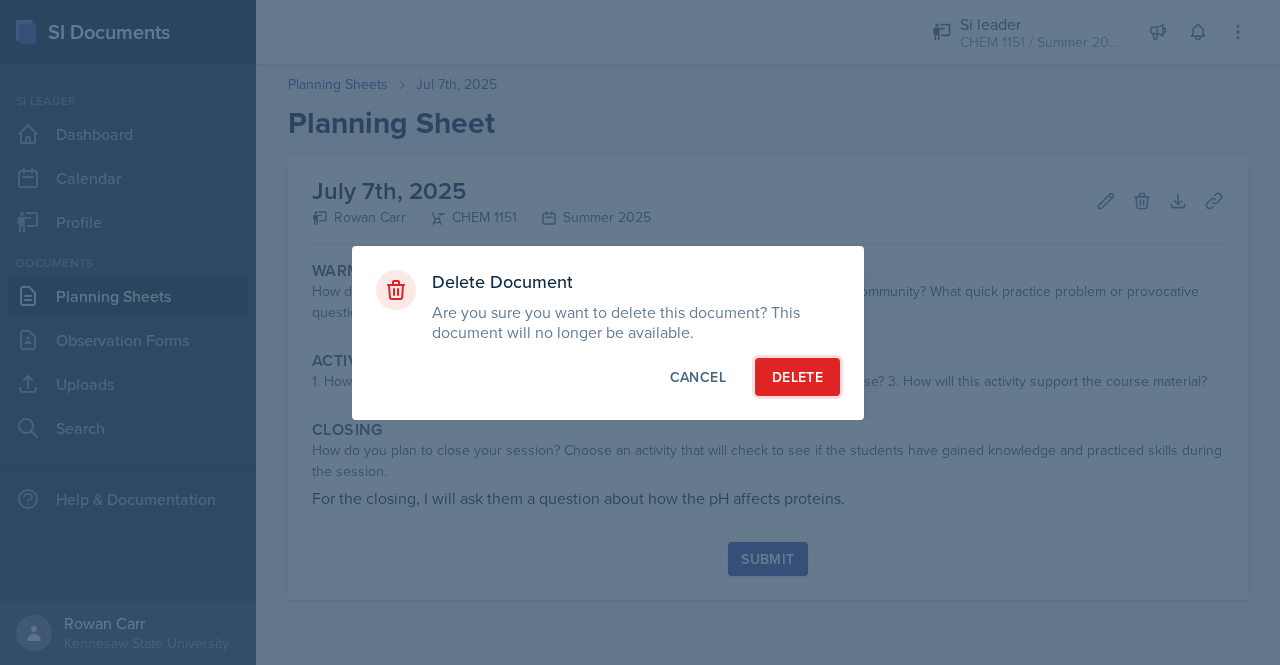 click on "Delete" at bounding box center (797, 377) 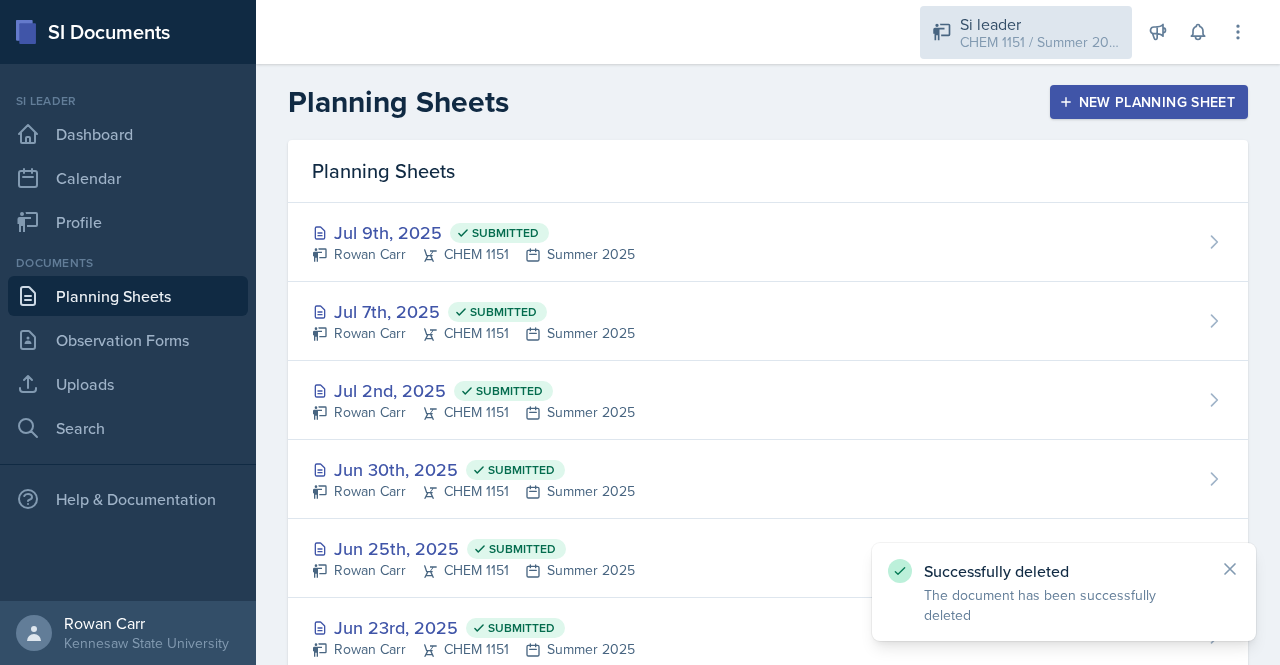 click on "Si leader" at bounding box center (1040, 24) 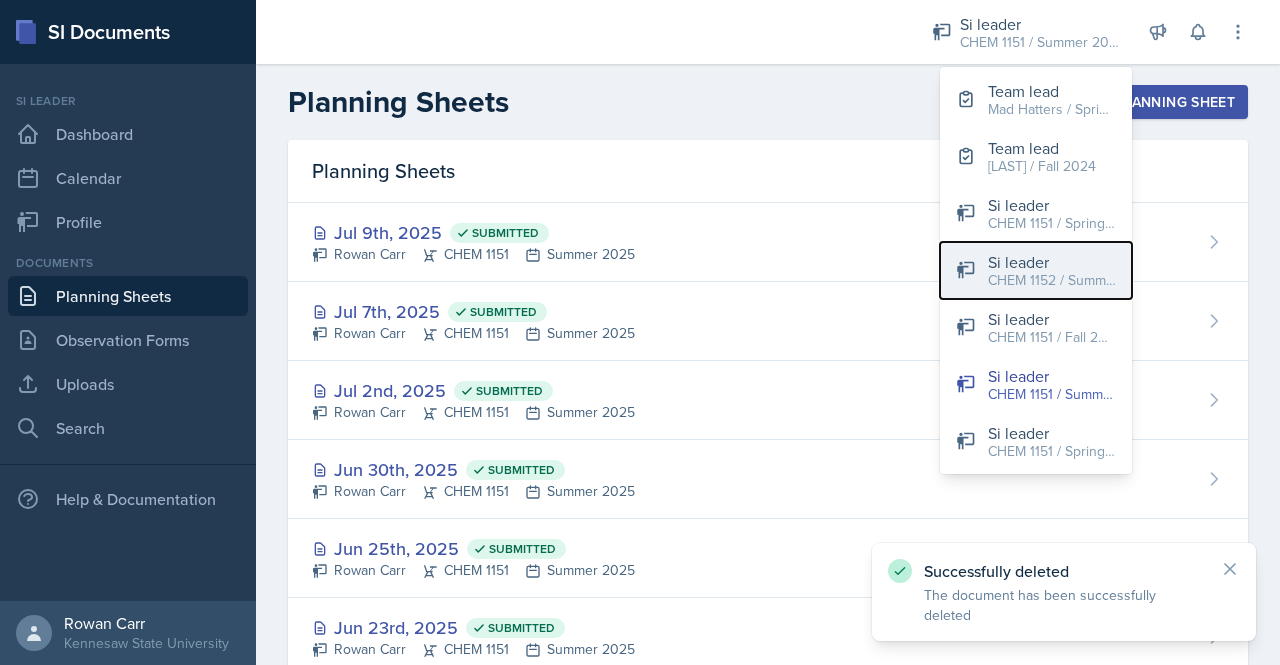 click on "Si leader
CHEM [NUMBER] / [MONTH] [YEAR]" at bounding box center [1036, 99] 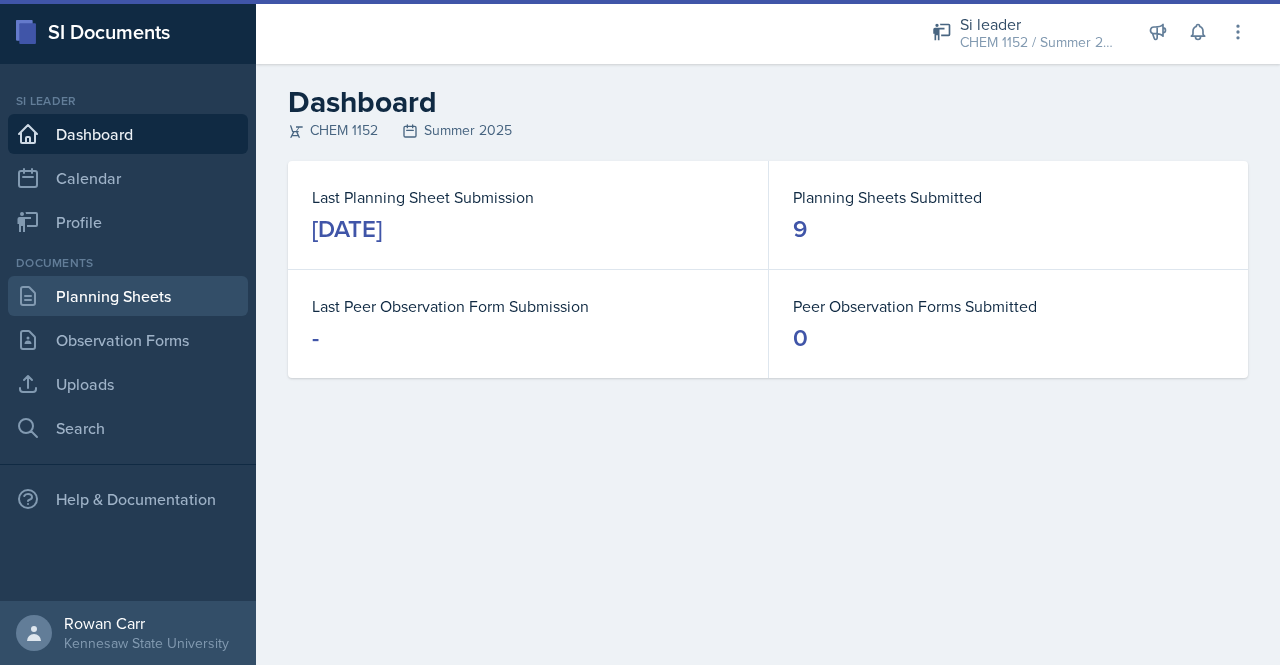 click on "Planning Sheets" at bounding box center (128, 296) 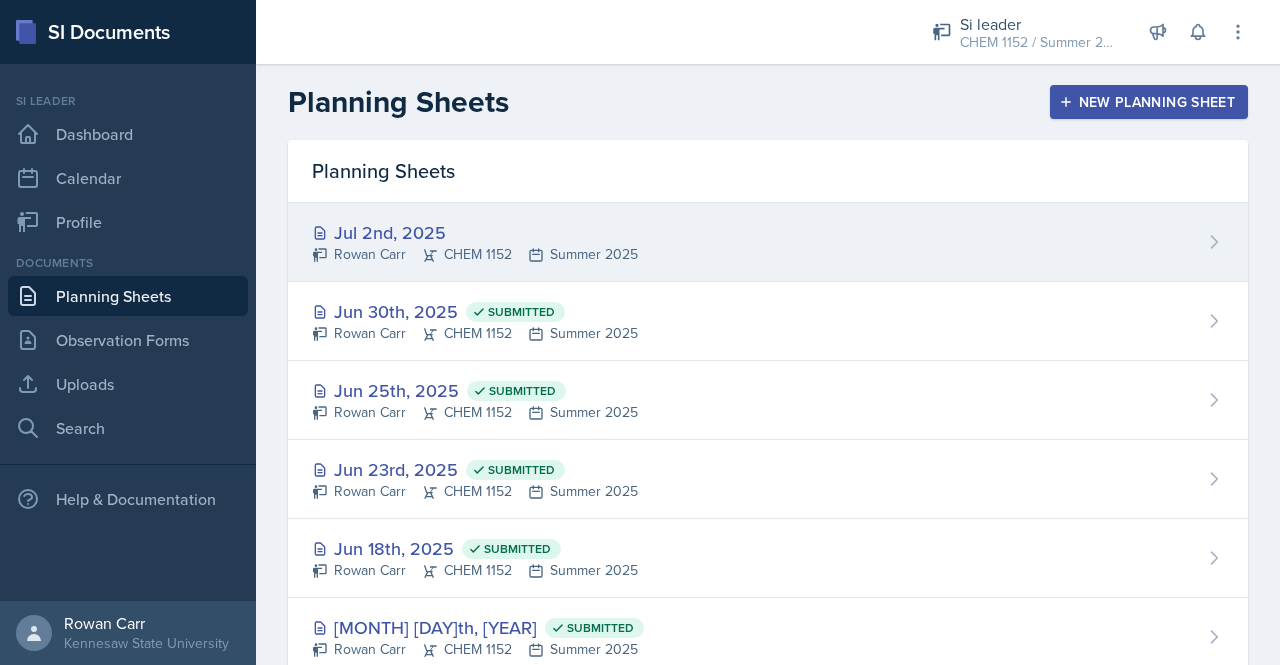 click on "[MONTH] [DAY], [YEAR]
[FIRST] [LAST]
CHEM [NUMBER]
[MONTH] [YEAR]" at bounding box center [768, 242] 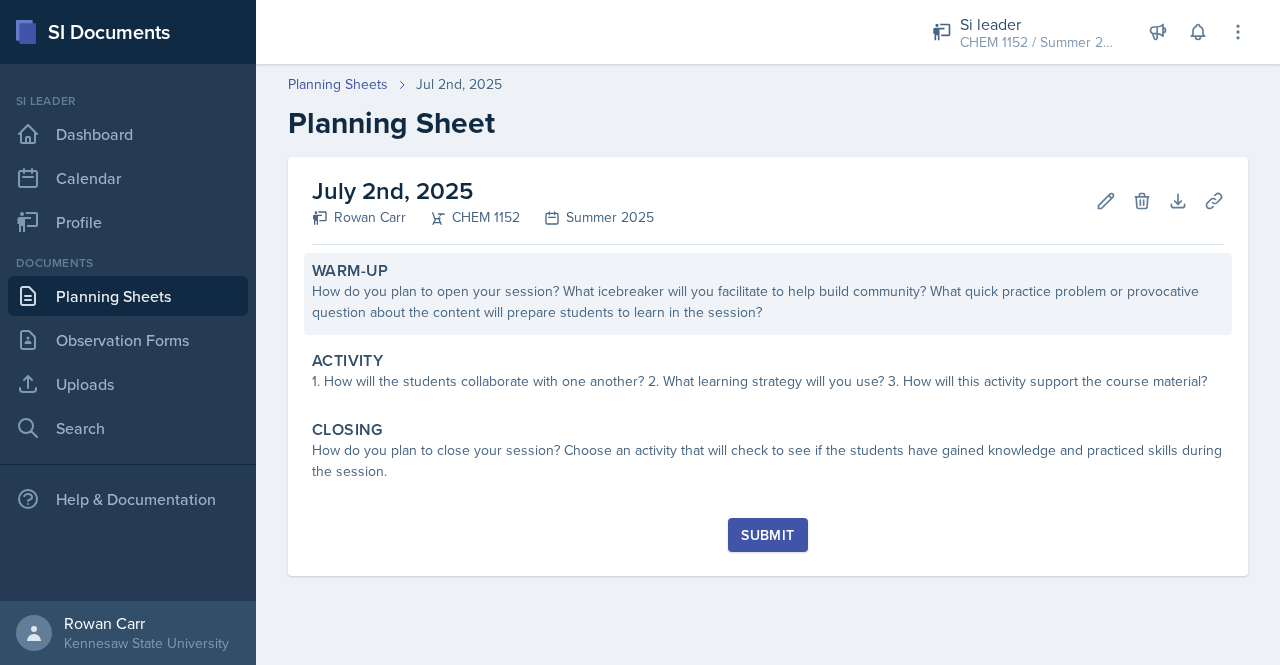 click on "How do you plan to open your session? What icebreaker will you facilitate to help build community? What quick practice problem or provocative question about the content will prepare students to learn in the session?" at bounding box center (768, 302) 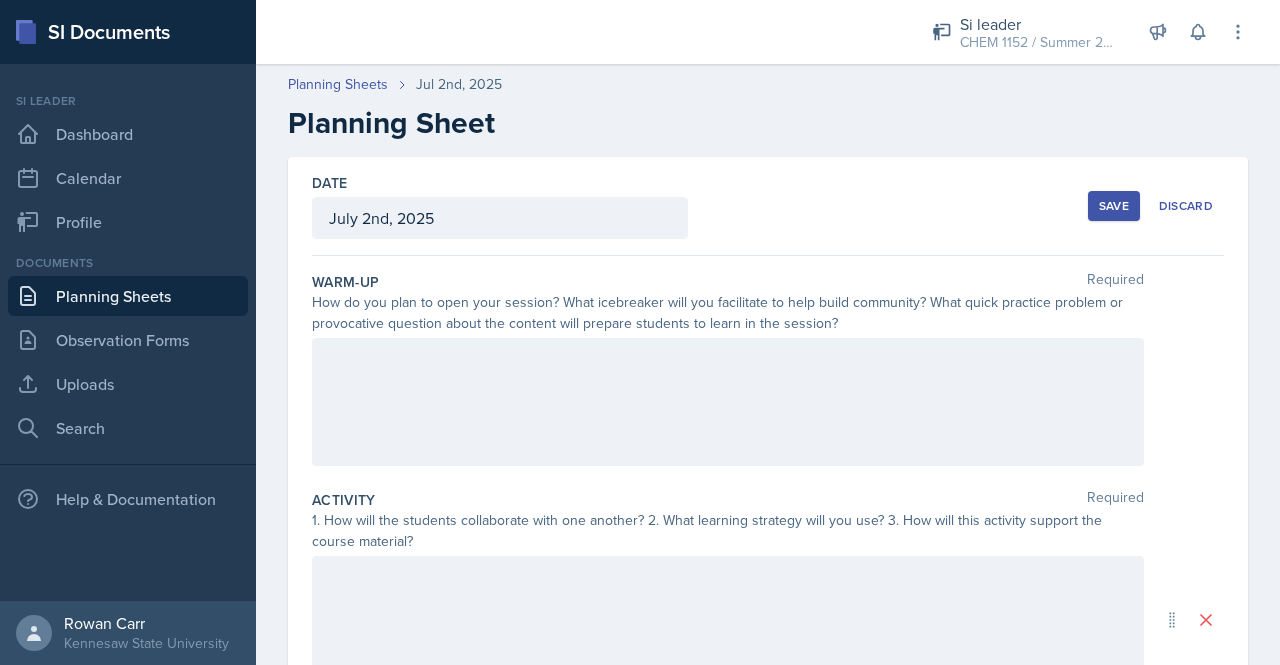 click at bounding box center (728, 402) 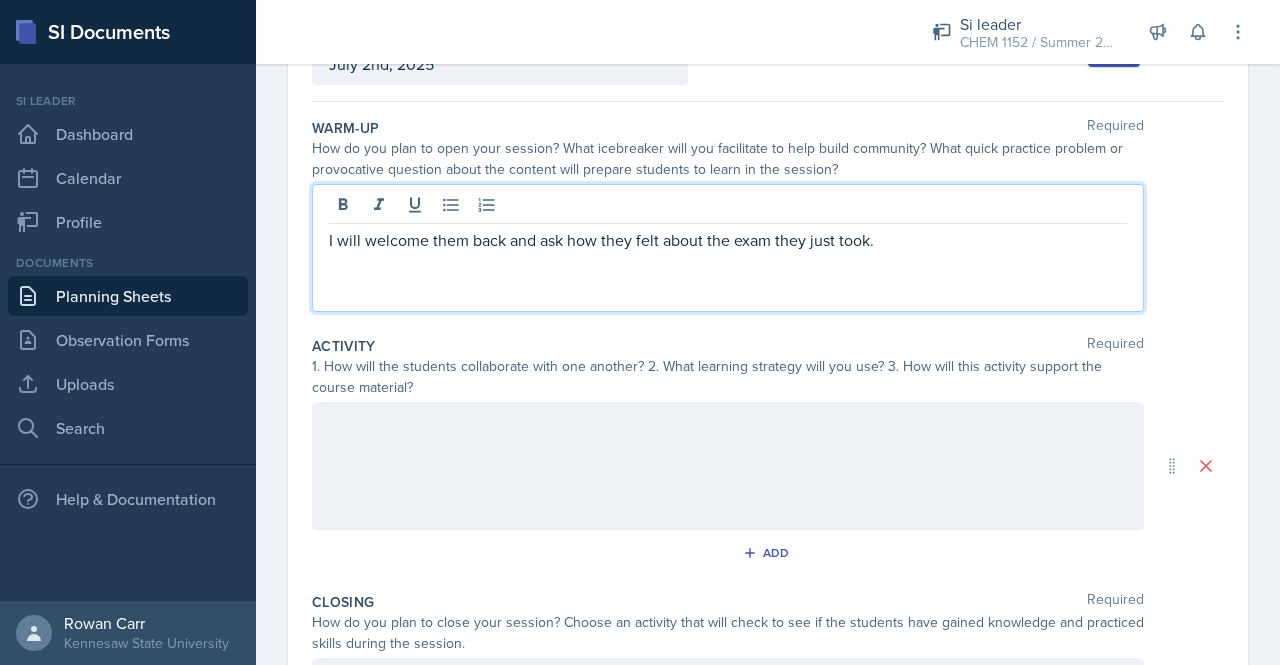 click at bounding box center [728, 423] 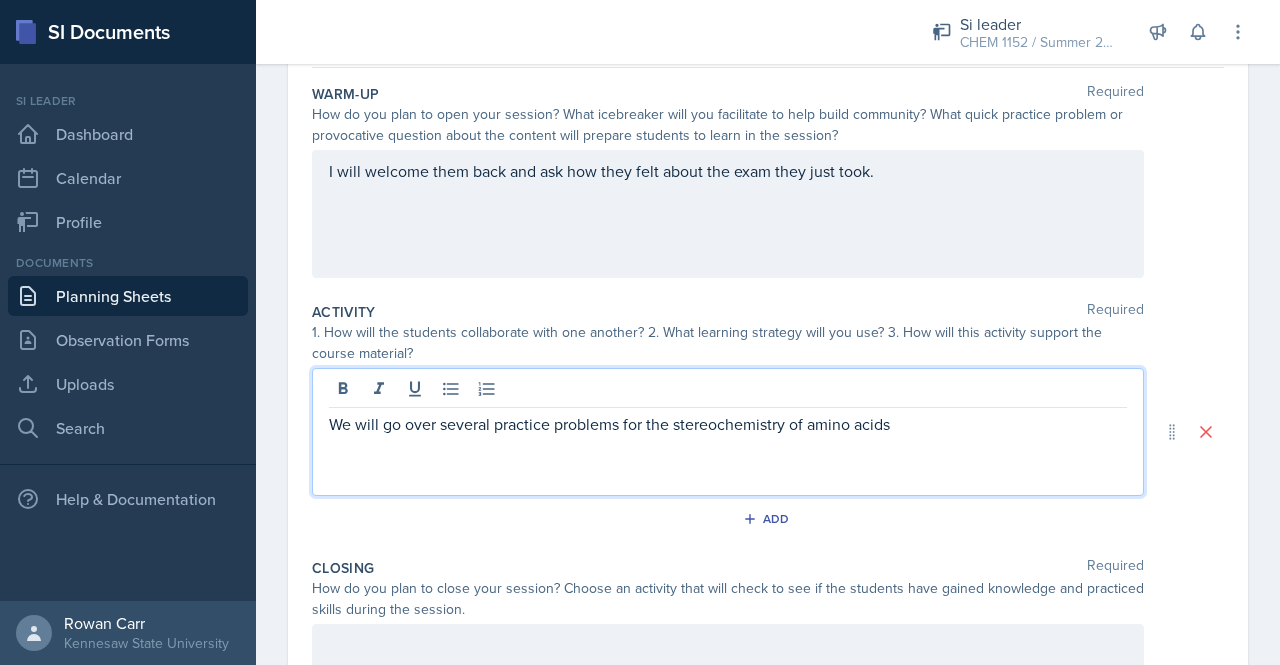 click on "We will go over several practice problems for the stereochemistry of amino acids" at bounding box center (728, 424) 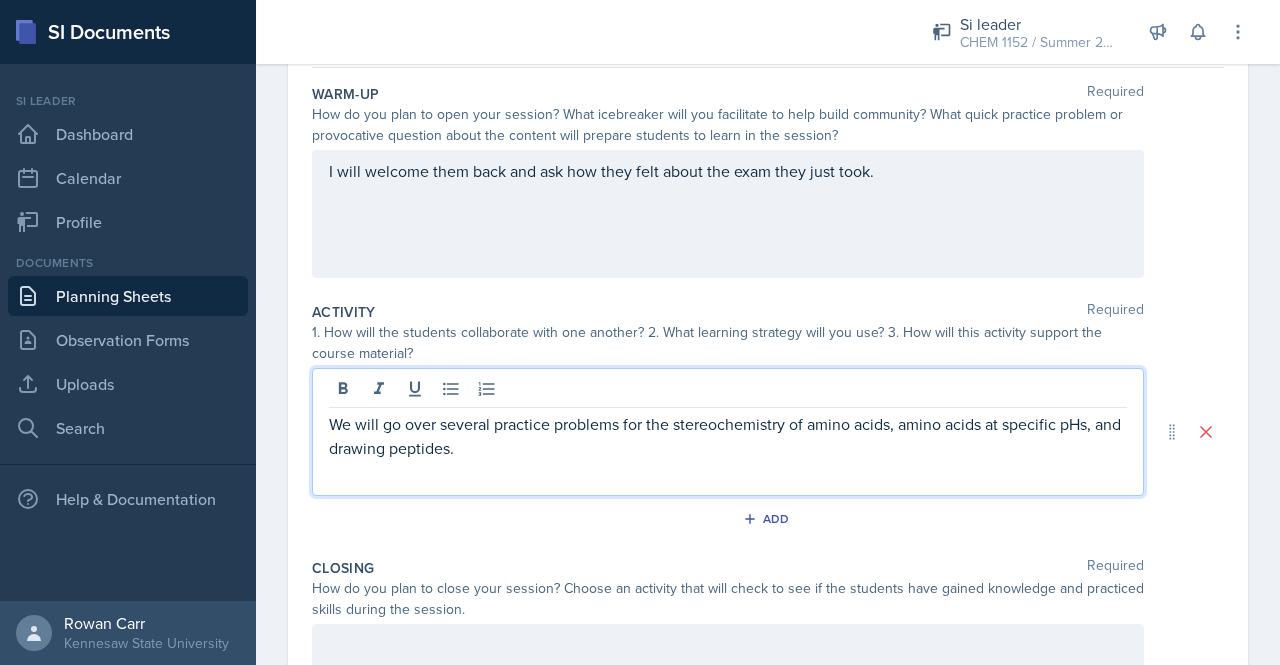 scroll, scrollTop: 353, scrollLeft: 0, axis: vertical 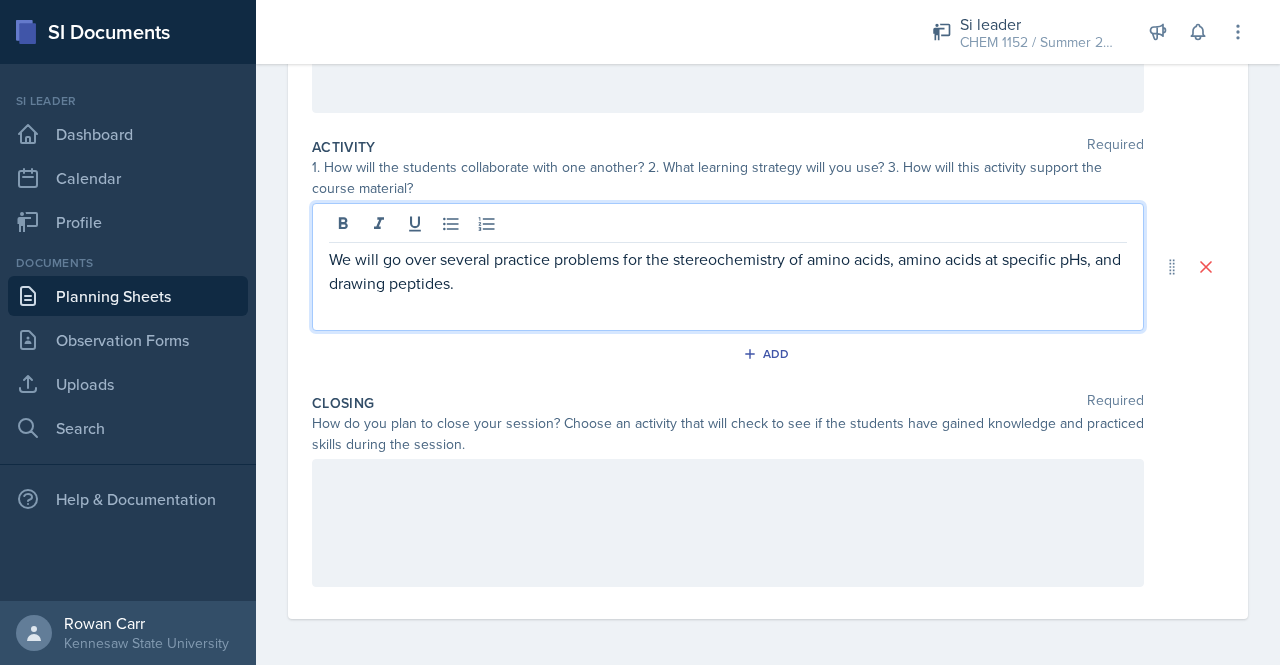 click at bounding box center (728, 49) 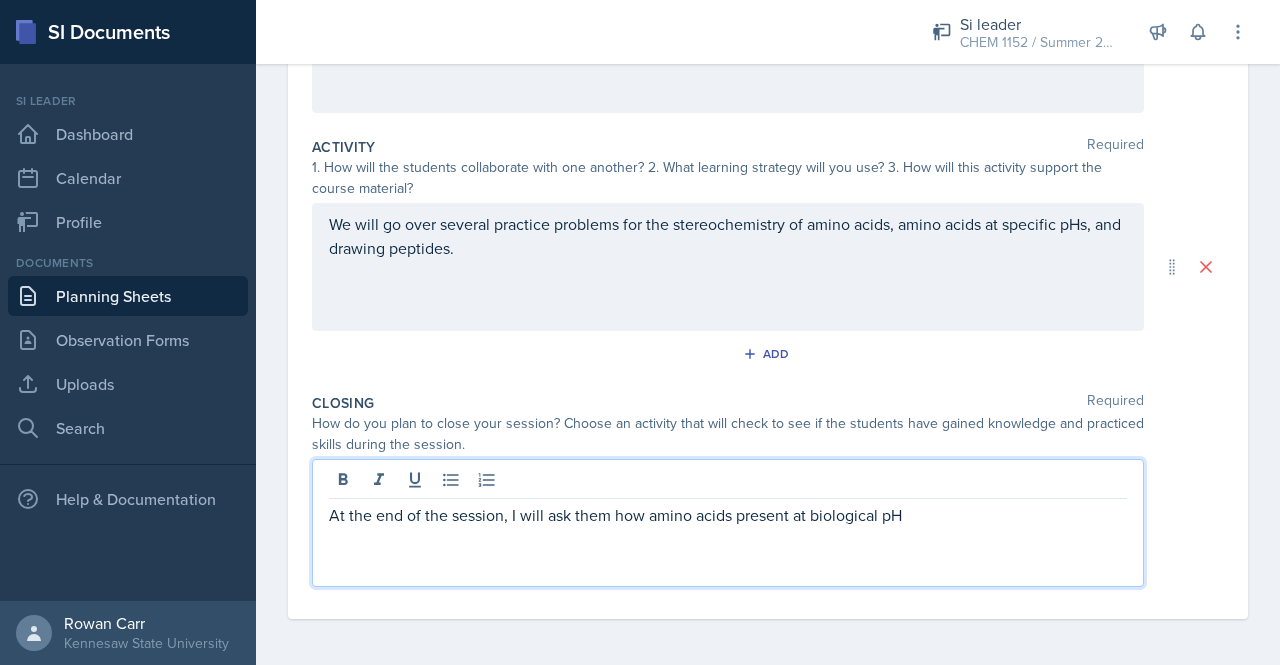 click on "At the end of the session, I will ask them how amino acids present at biological pH" at bounding box center (728, 515) 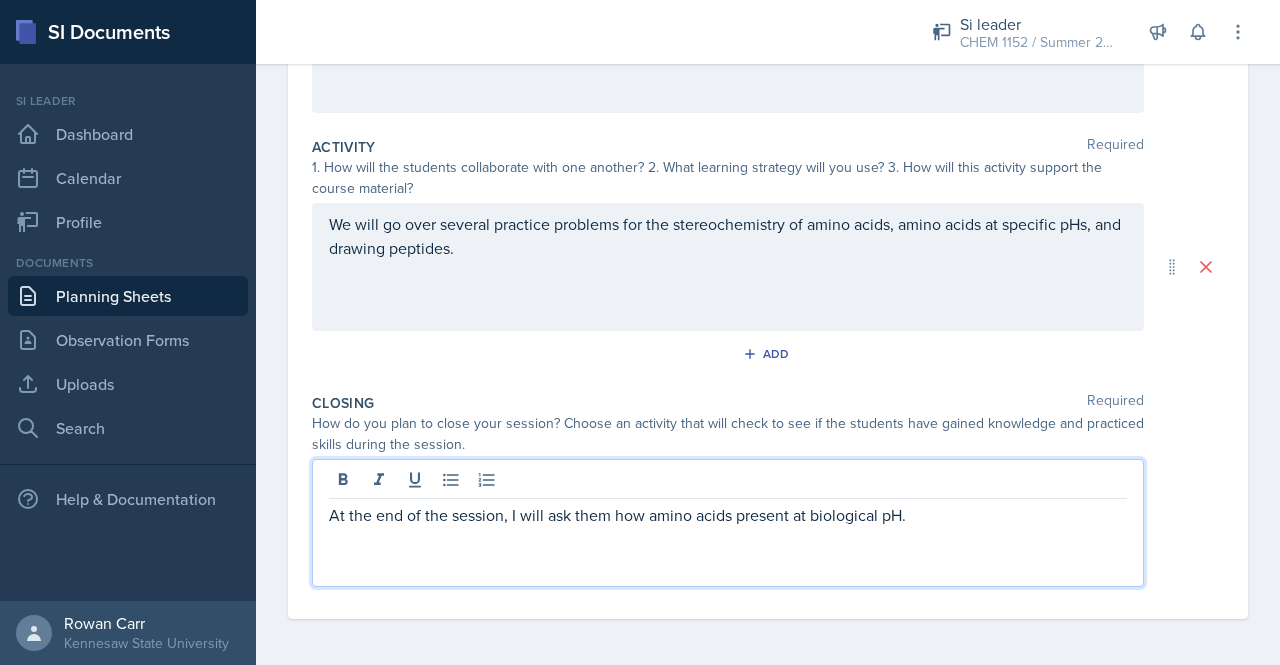 scroll, scrollTop: 0, scrollLeft: 0, axis: both 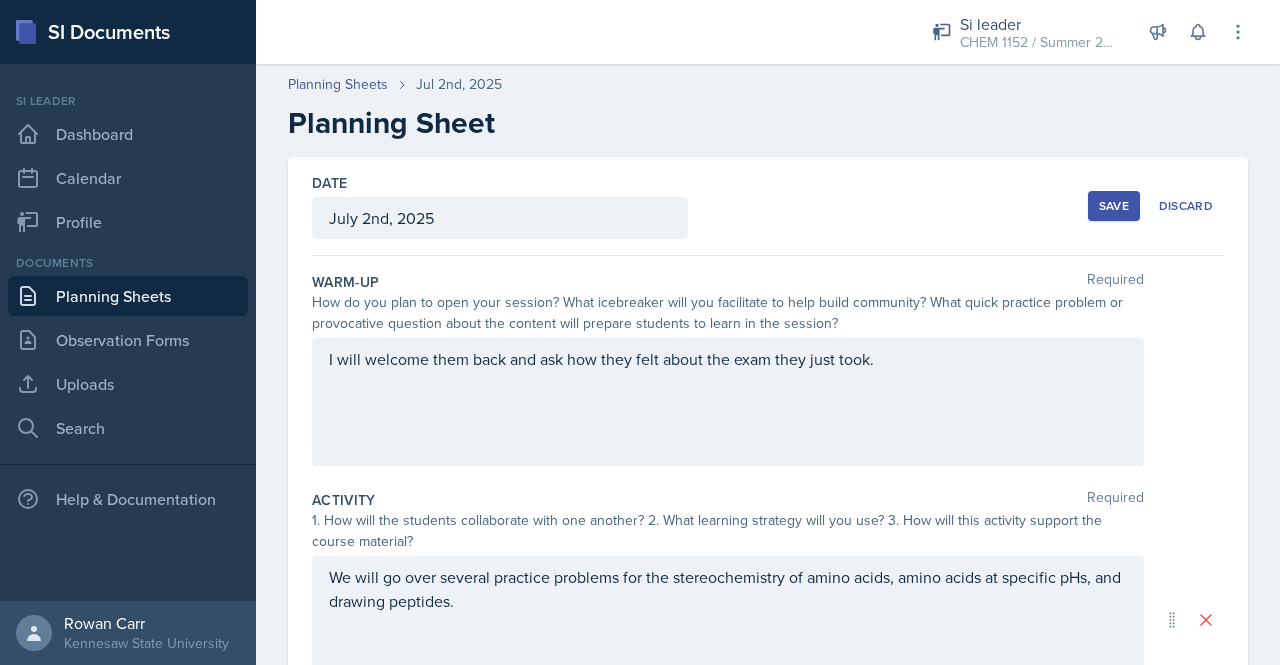 click on "Save" at bounding box center [1114, 206] 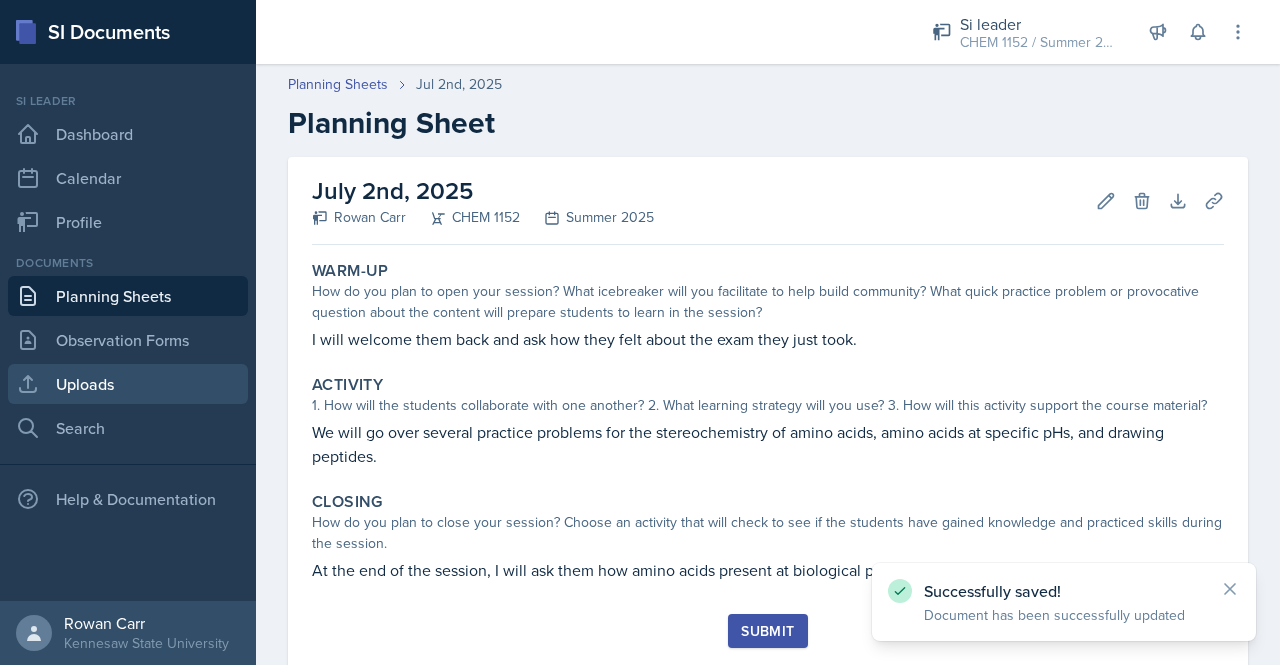 click on "Uploads" at bounding box center (128, 384) 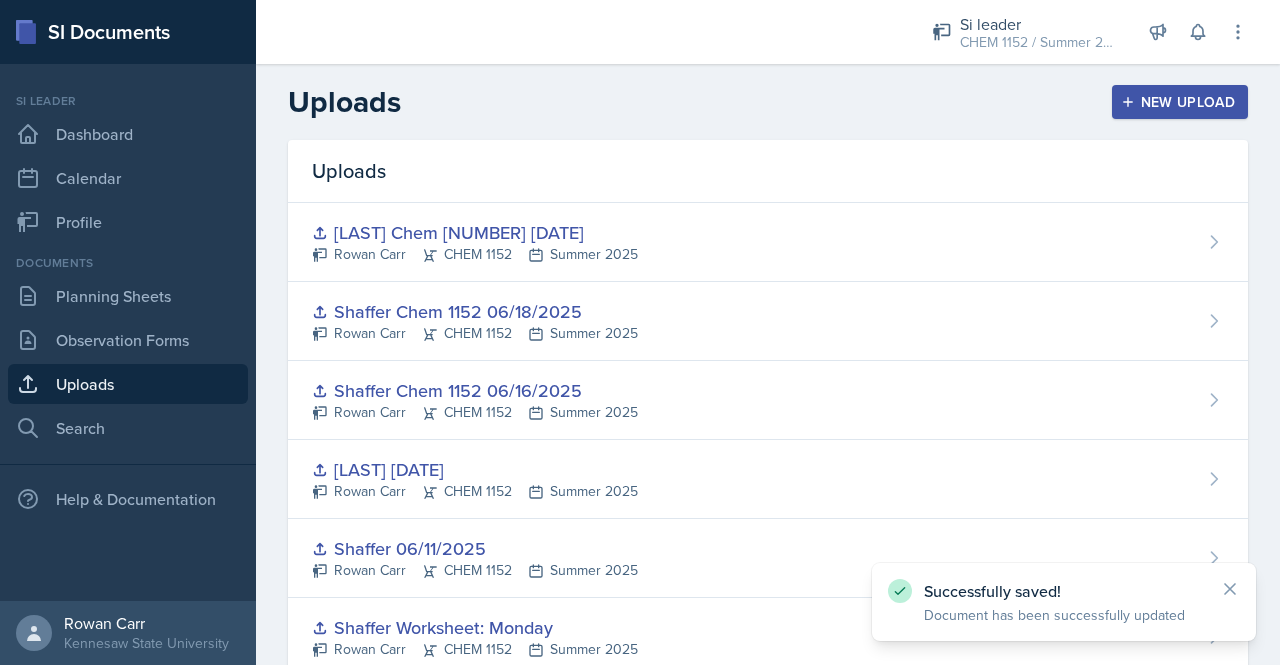 click at bounding box center (1128, 102) 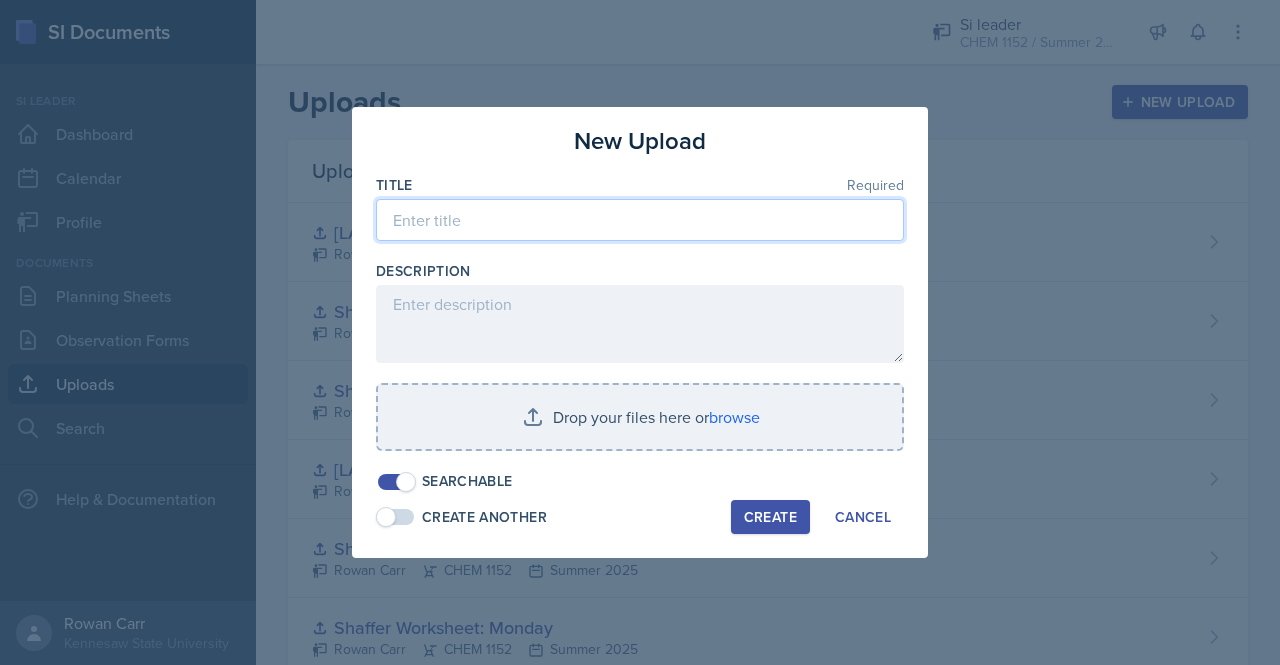 click at bounding box center (640, 220) 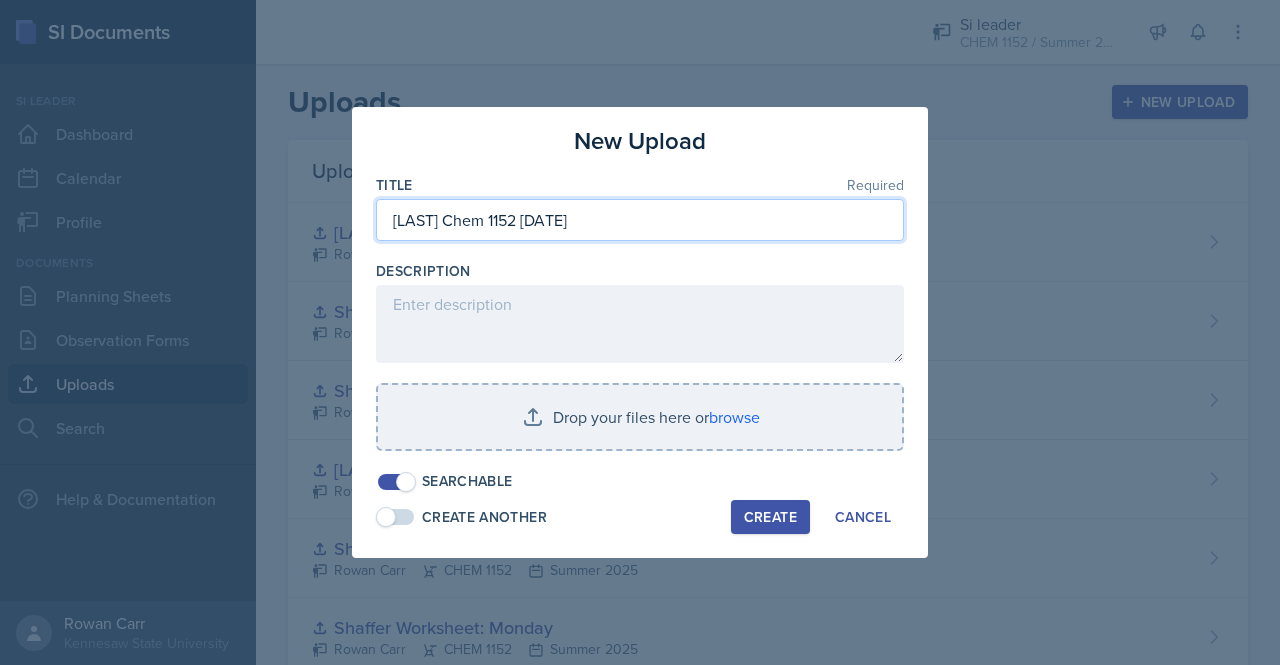 type on "[LAST] Chem 1152 [DATE]" 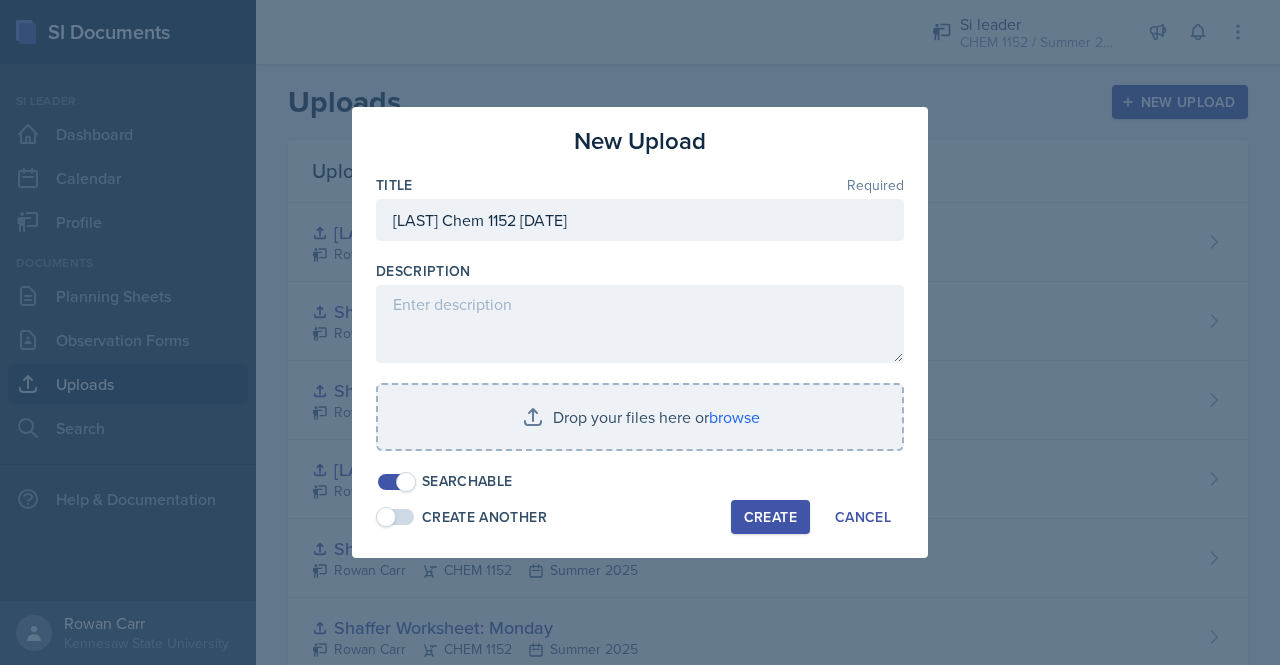 click on "Create" at bounding box center (770, 517) 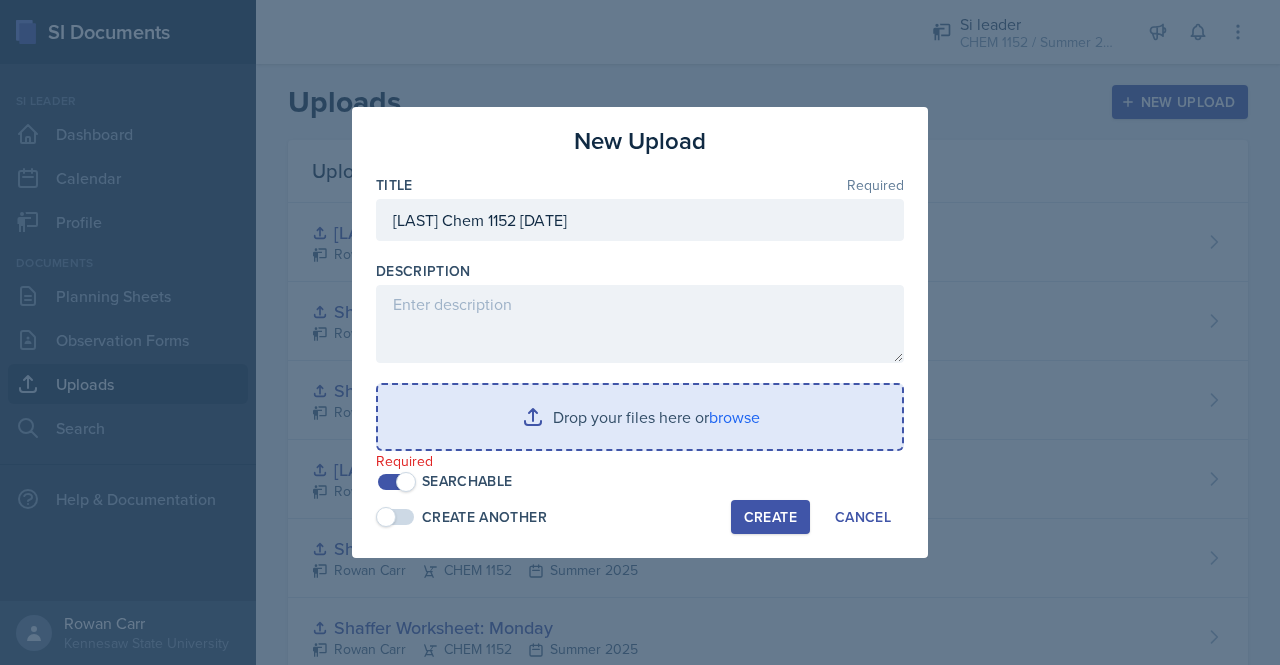 click at bounding box center [640, 417] 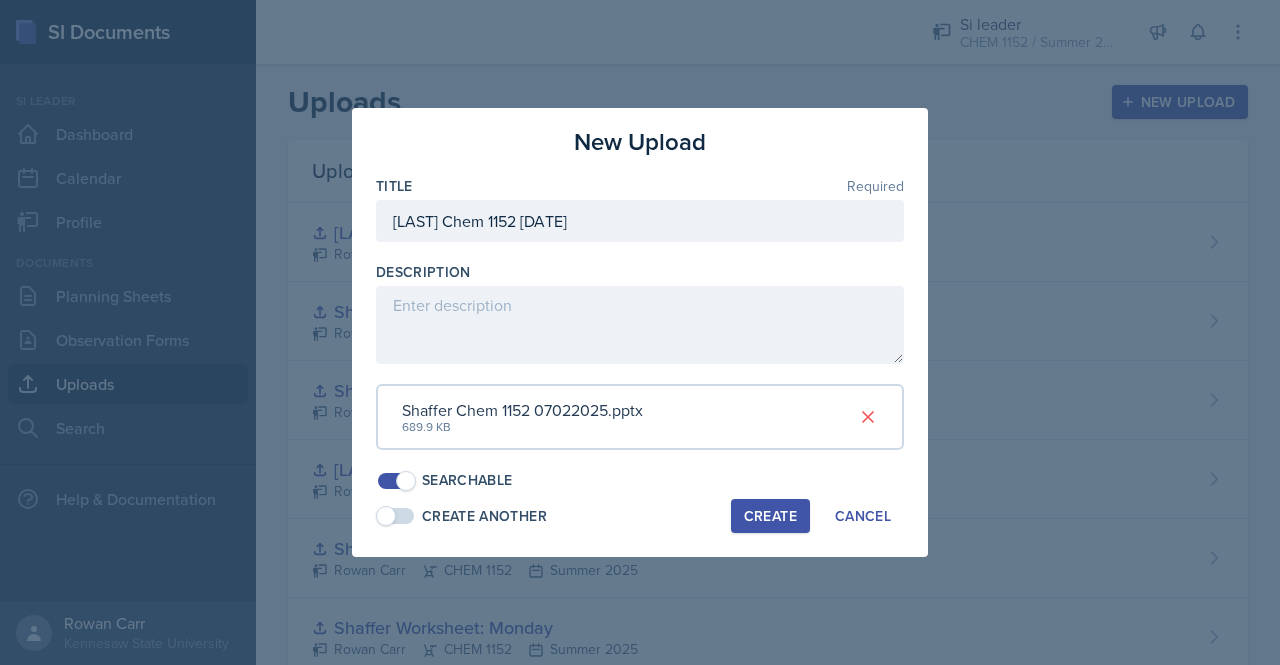 click on "Create" at bounding box center [770, 516] 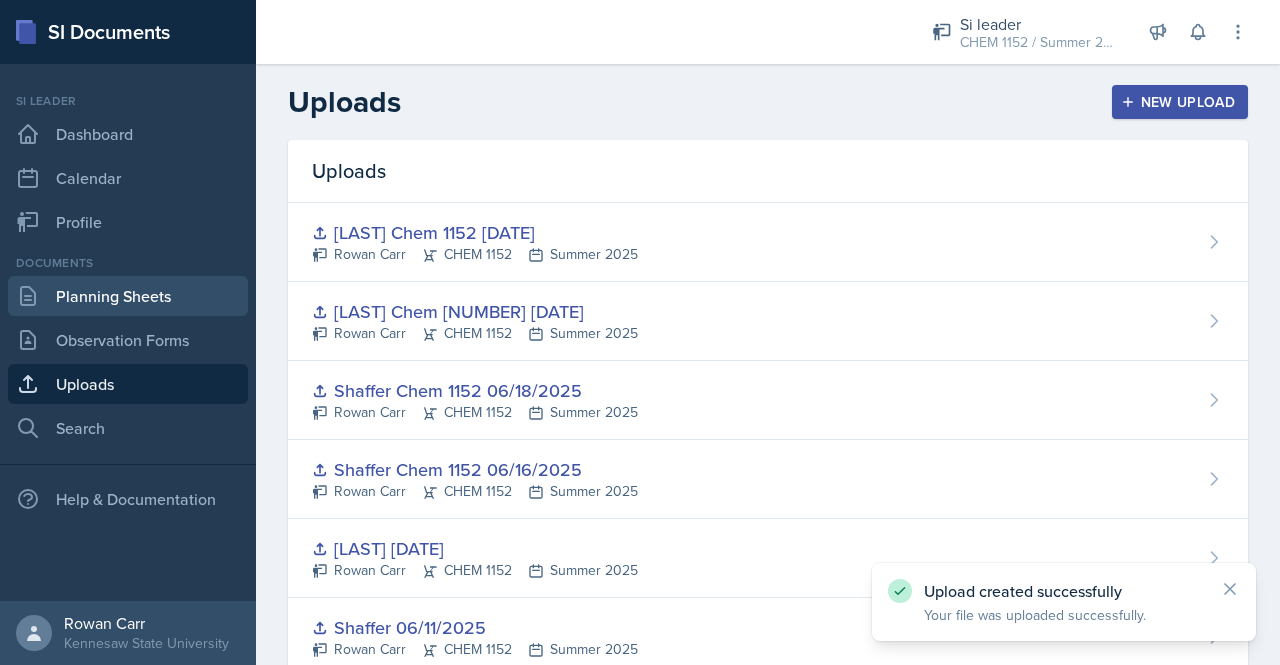 click on "Planning Sheets" at bounding box center (128, 296) 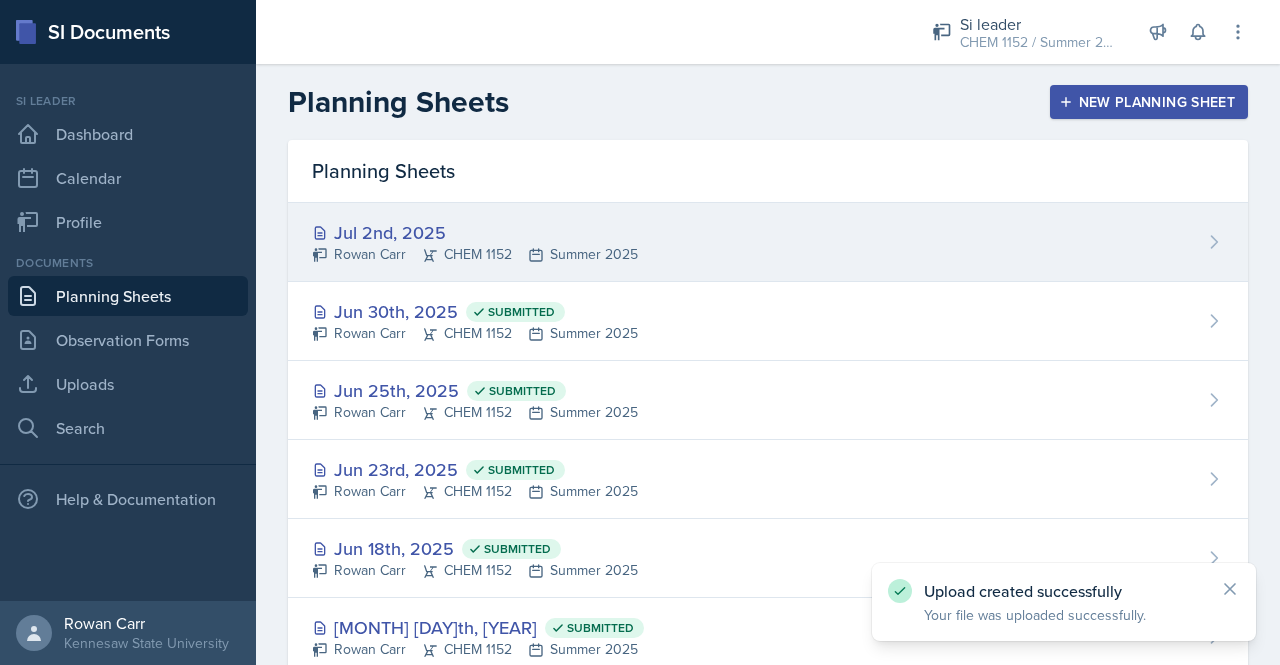 click on "[MONTH] [DAY], [YEAR]
[FIRST] [LAST]
CHEM [NUMBER]
[MONTH] [YEAR]" at bounding box center [768, 242] 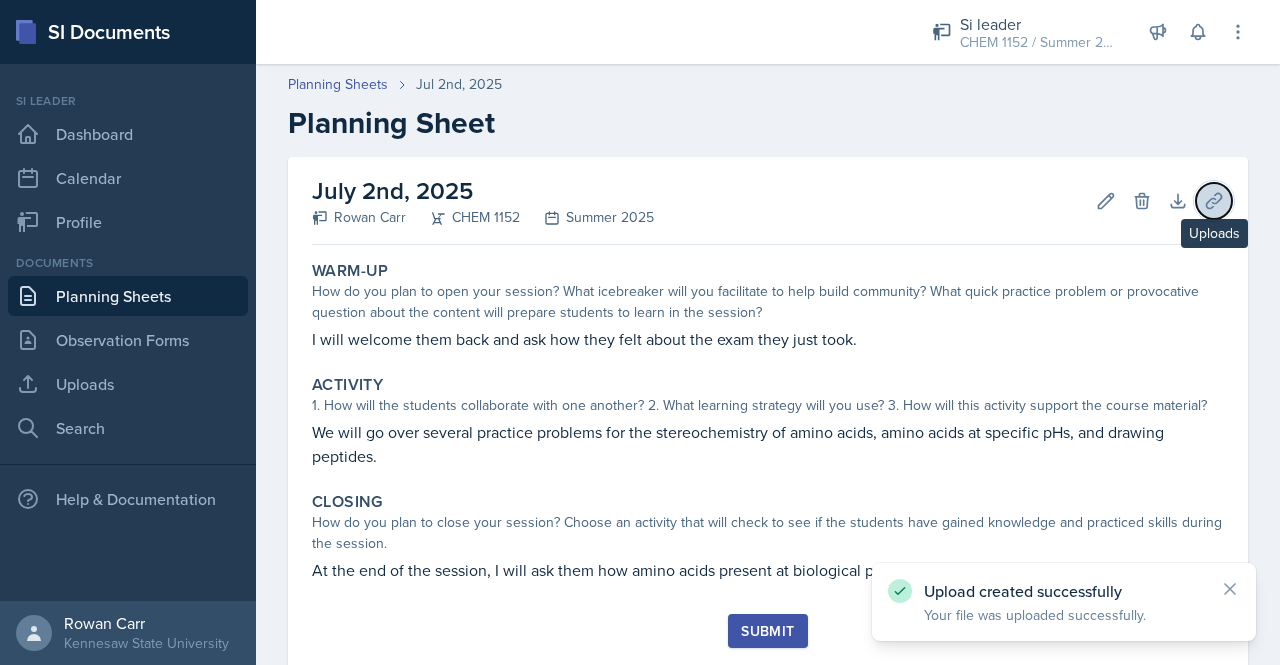 click on "Uploads" at bounding box center [1142, 201] 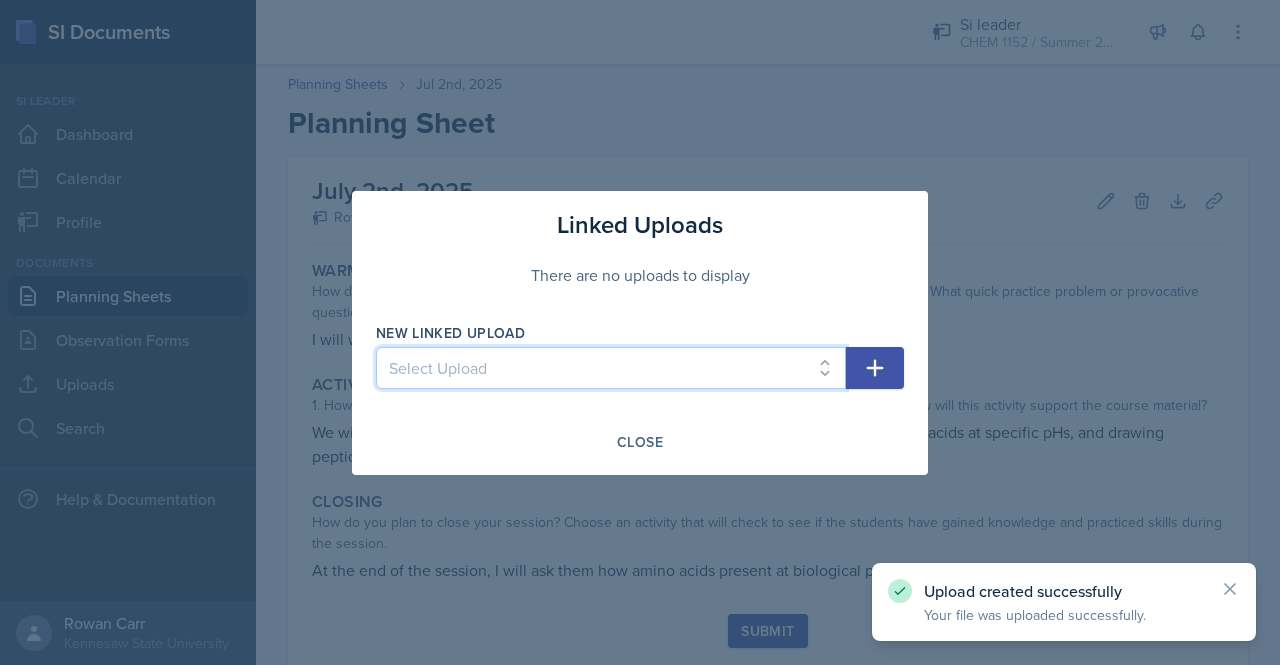 click on "Select Upload   [LAST] [DATE] [LAST] [DATE] [LAST] Worksheet [LAST] Worksheet [NUMBER] [LAST] Worksheet: [DAY] [LAST] [DATE] [LAST] [DATE] [LAST] Chem [NUMBER] [DATE] [LAST] Chem [NUMBER] [DATE] [LAST] Chem [NUMBER] [DATE] [LAST] Chem [NUMBER] [DATE]" at bounding box center [611, 368] 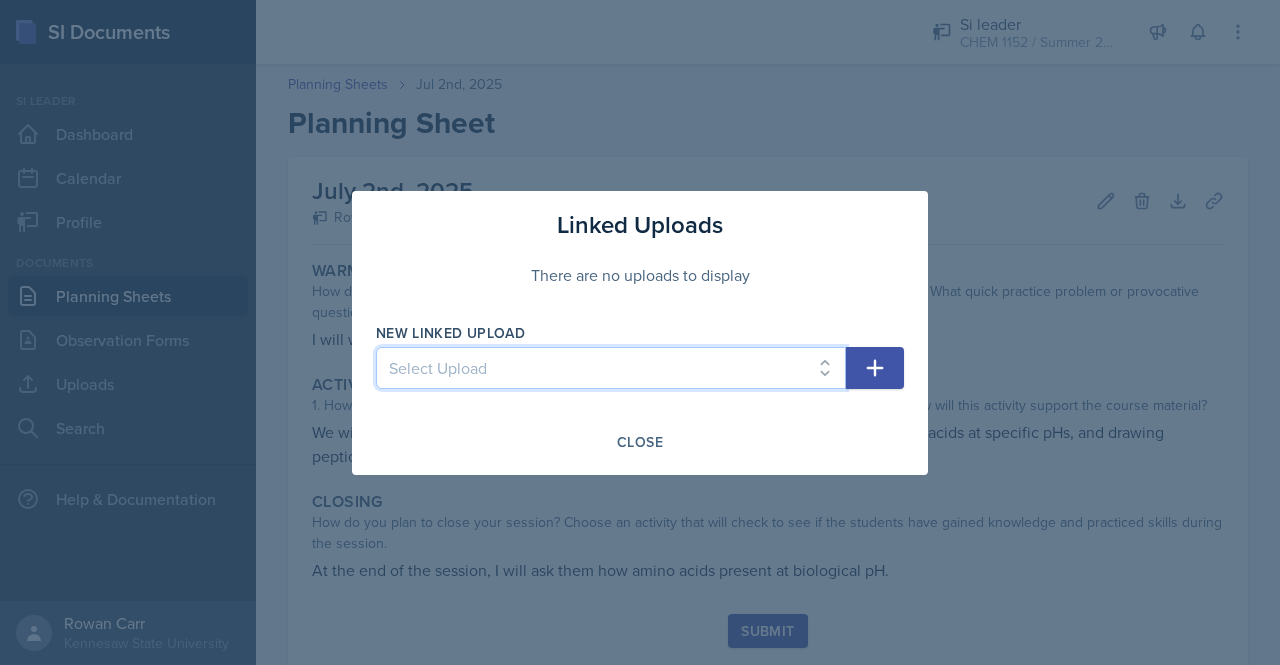 select on "d128b92c-0e3d-46d4-95ce-9bf423b1a564" 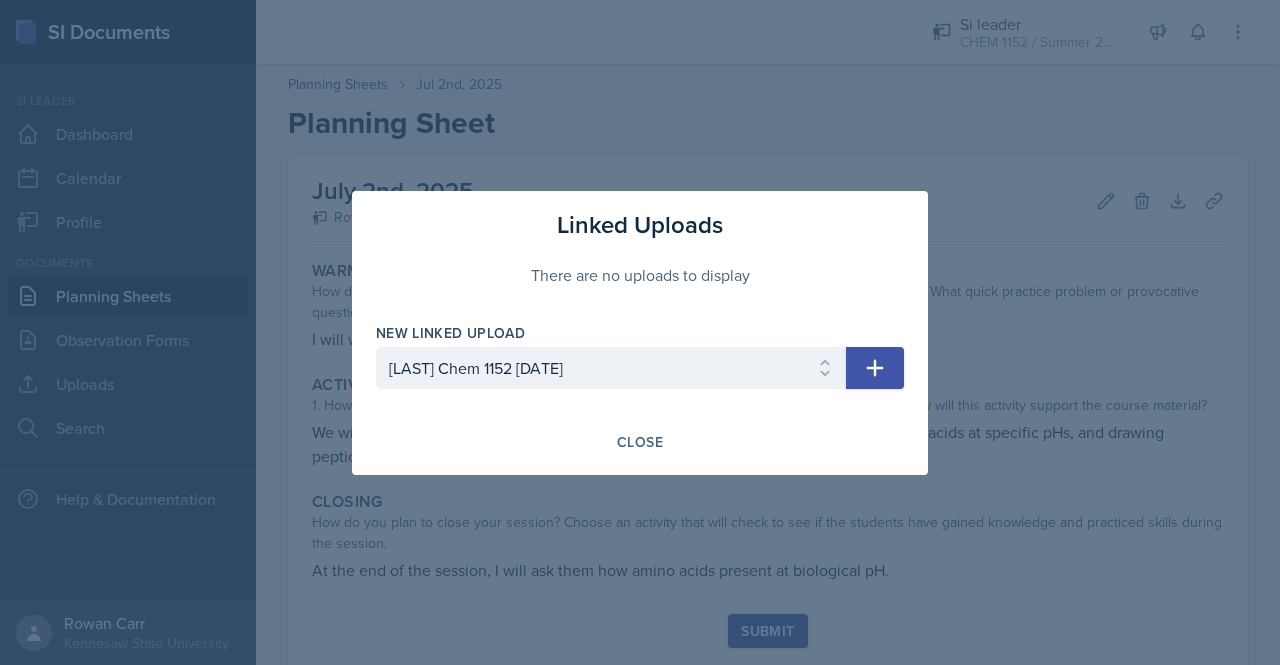 click at bounding box center [875, 368] 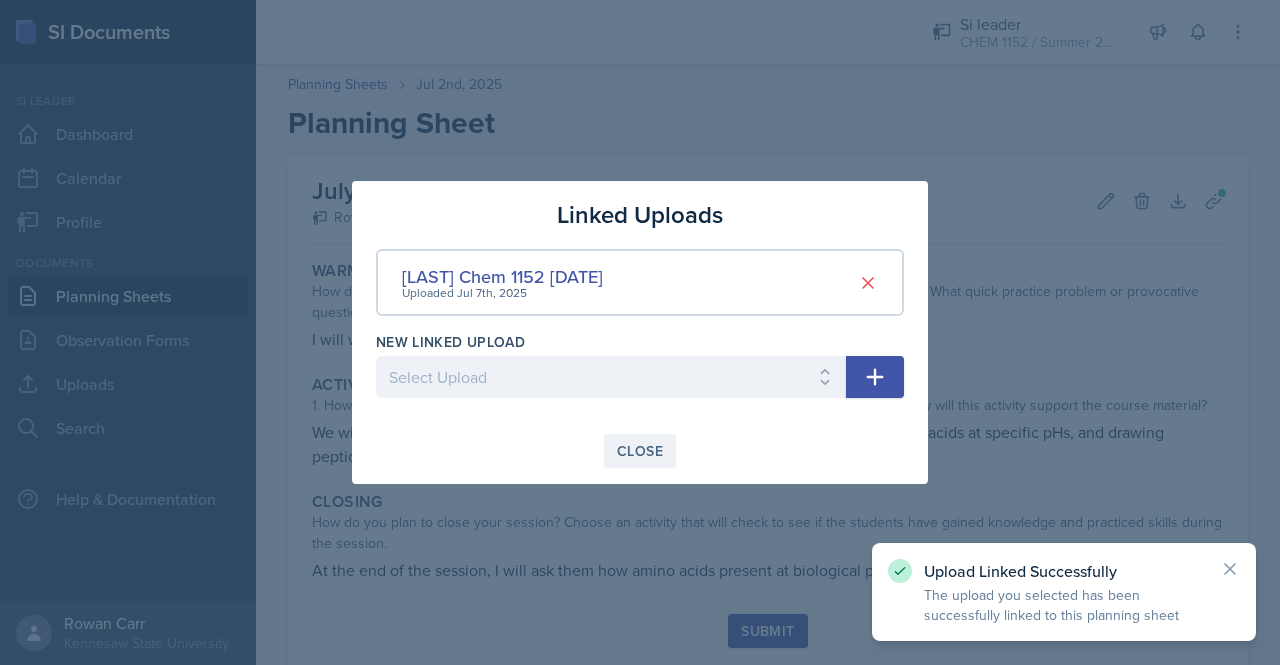 click on "Close" at bounding box center [640, 451] 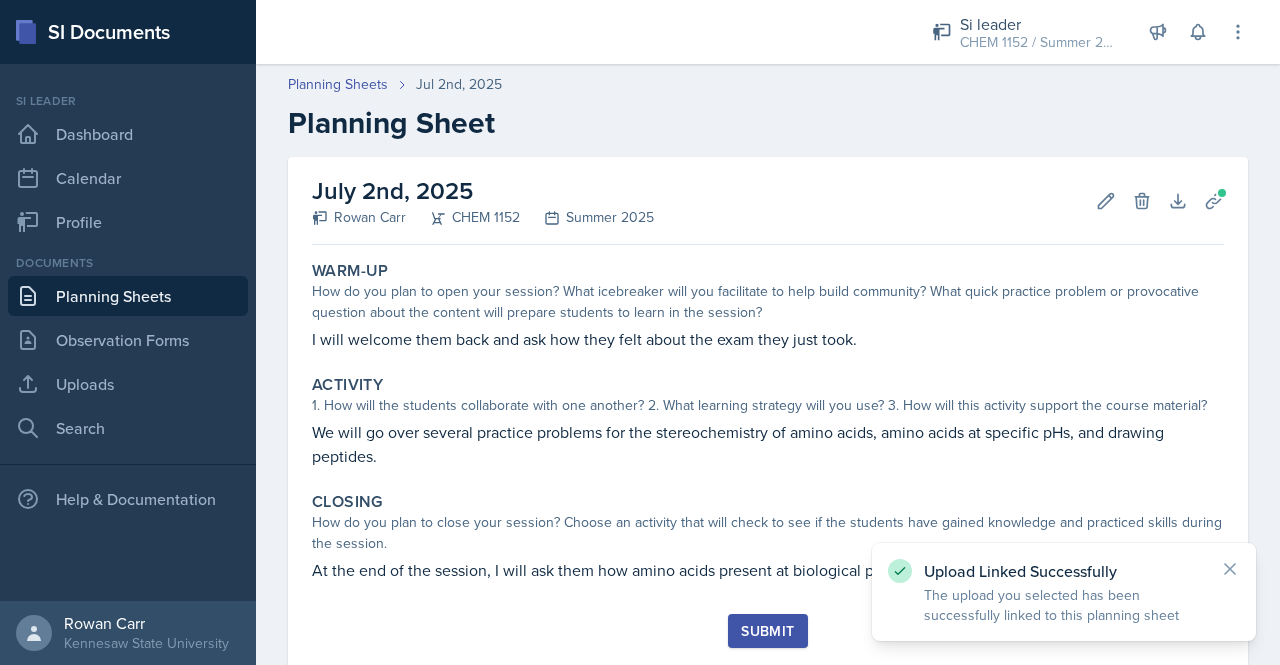 click on "Submit" at bounding box center (767, 631) 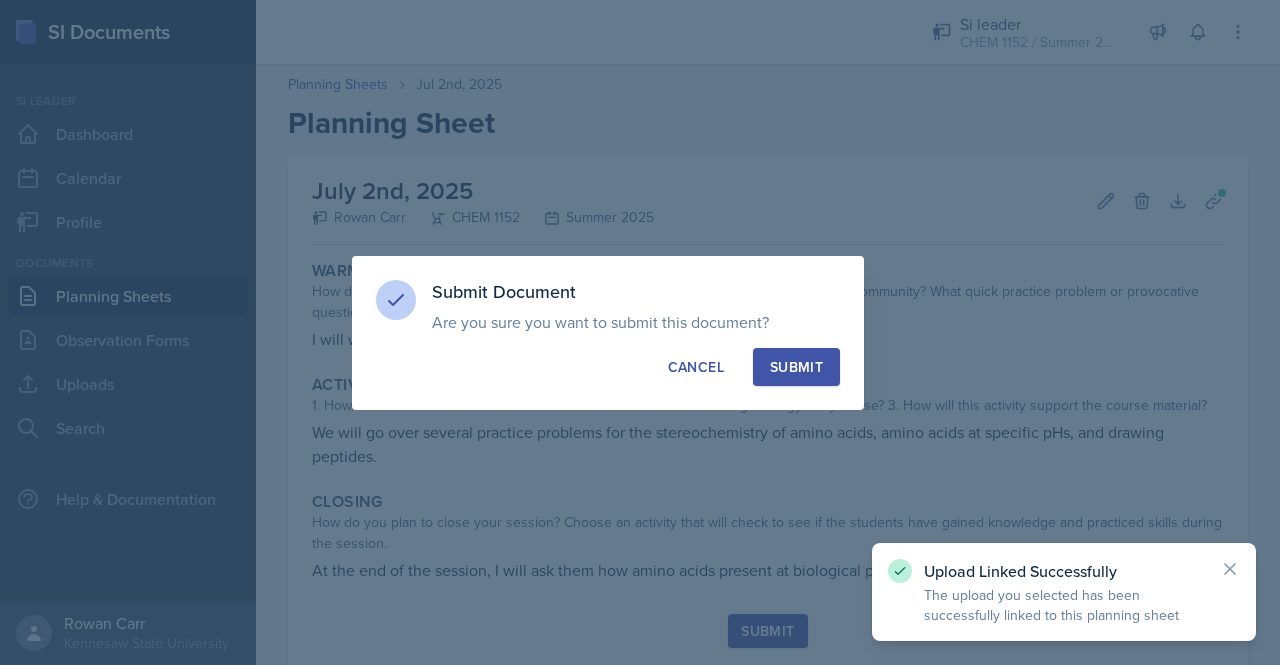 click on "Submit" at bounding box center [796, 367] 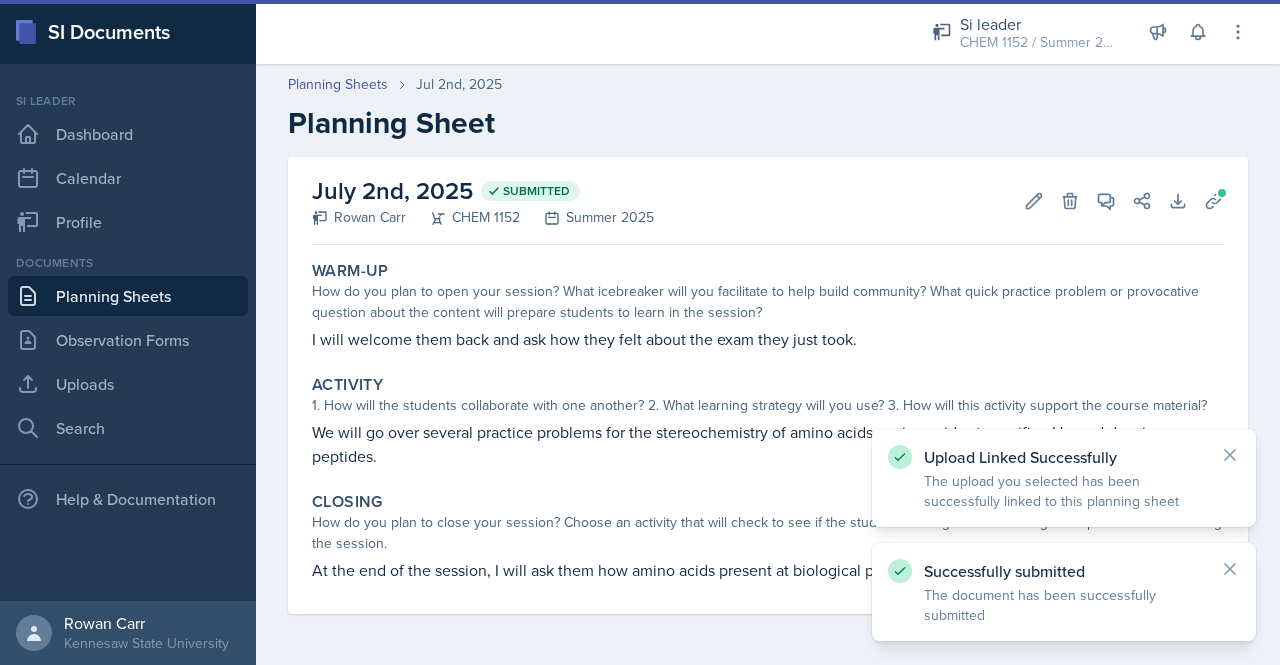 click on "Planning Sheets" at bounding box center [128, 296] 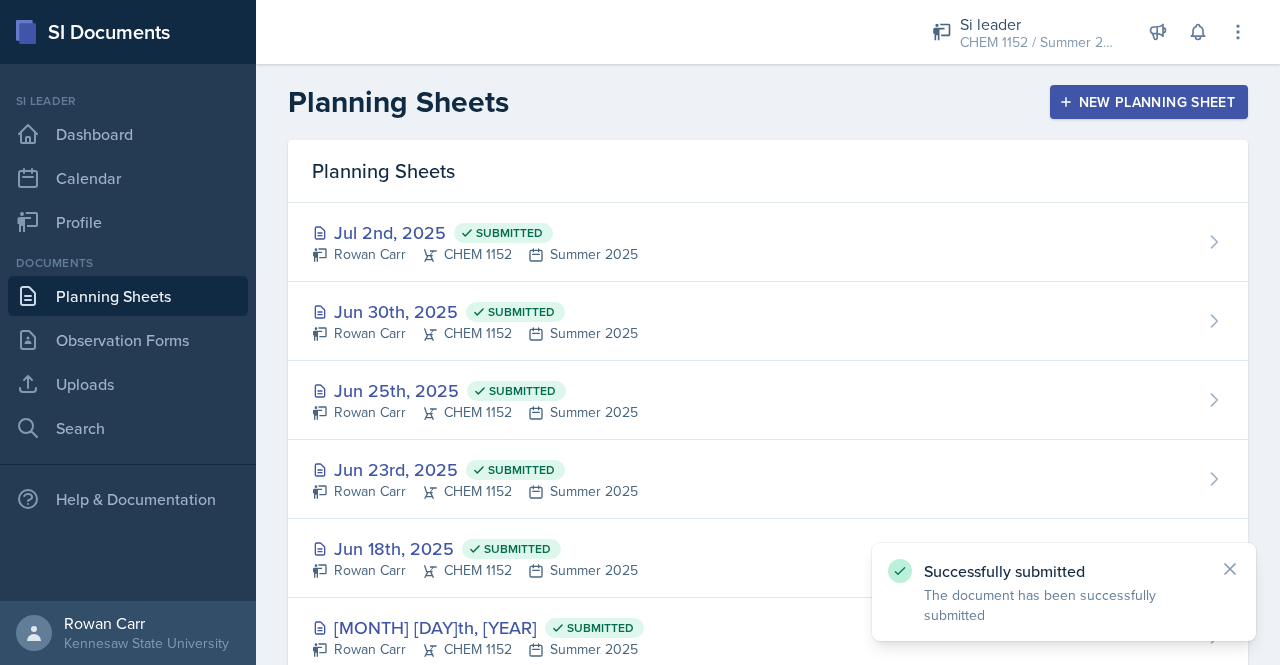 click on "New Planning Sheet" at bounding box center [1149, 102] 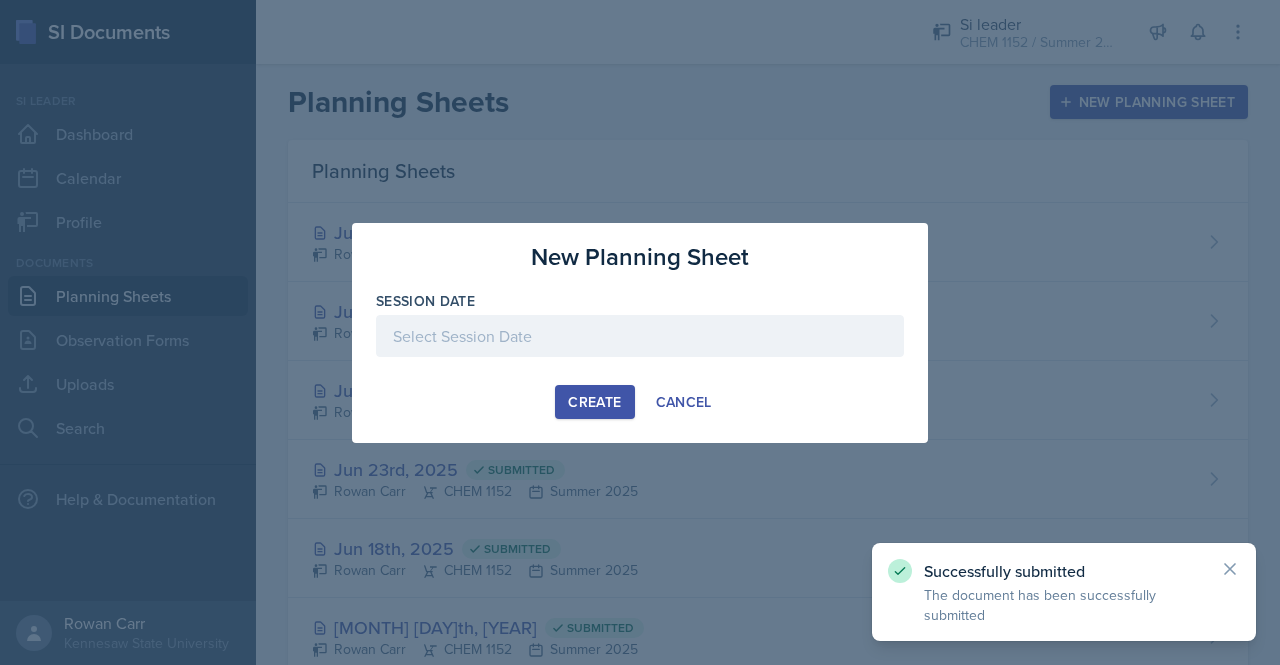 click at bounding box center (640, 336) 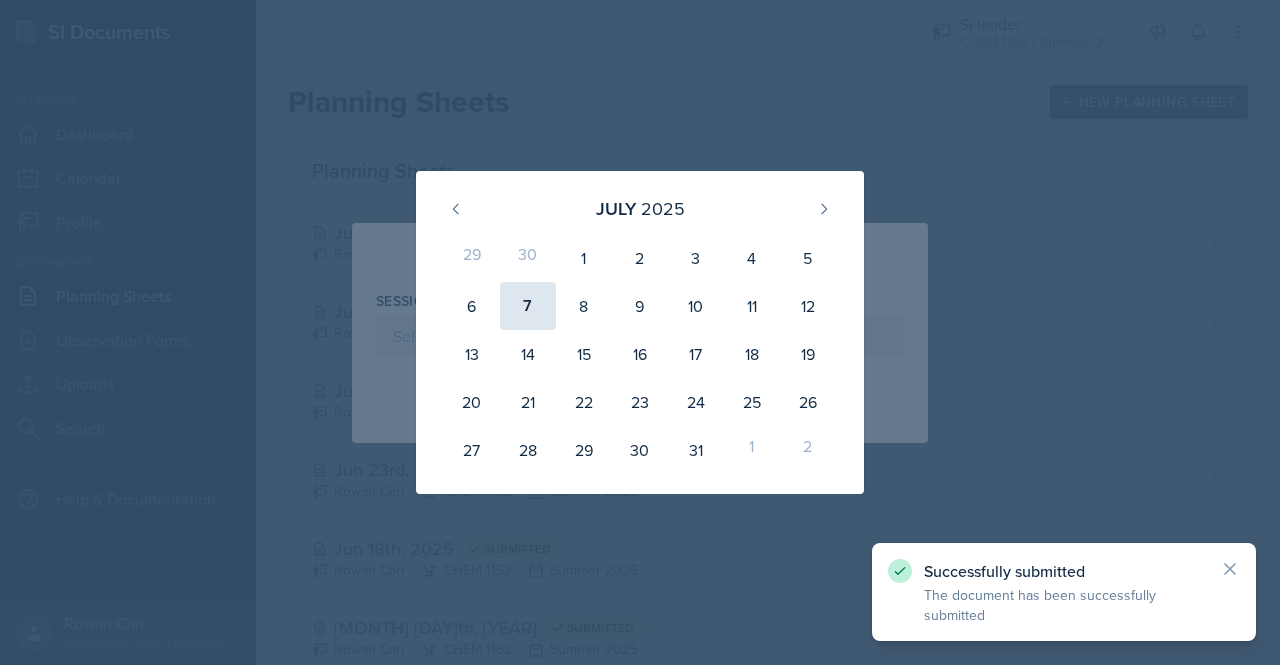 click on "7" at bounding box center (528, 306) 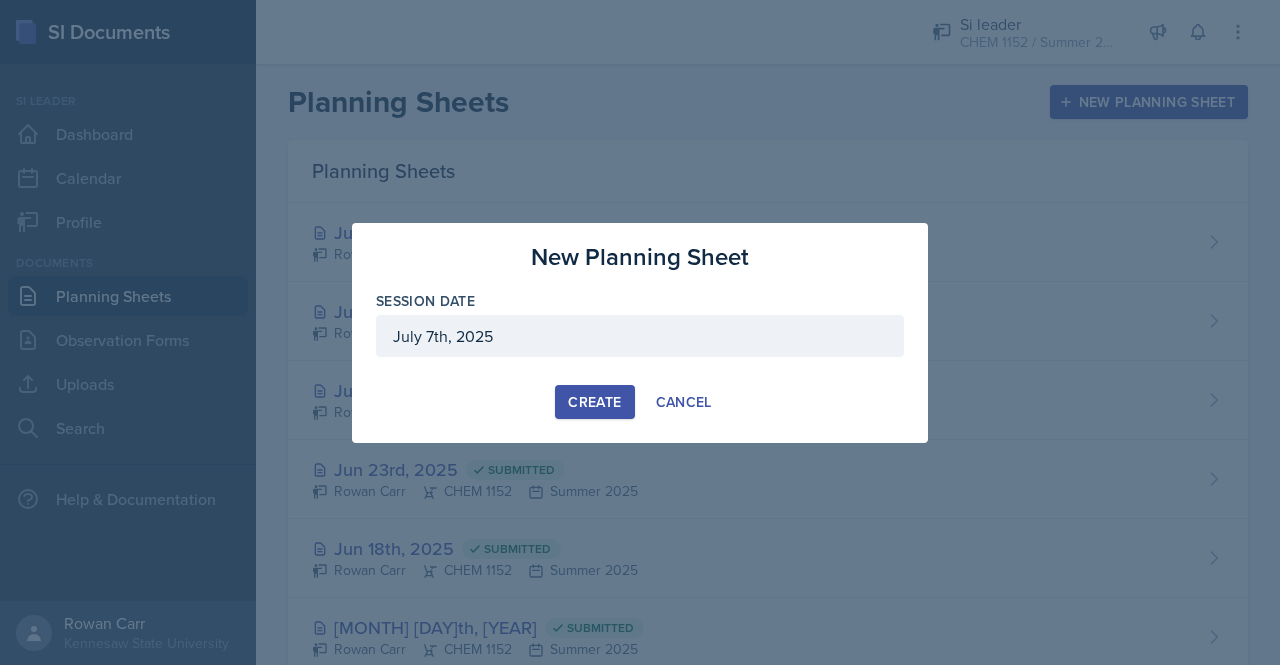 click on "Create" at bounding box center (594, 402) 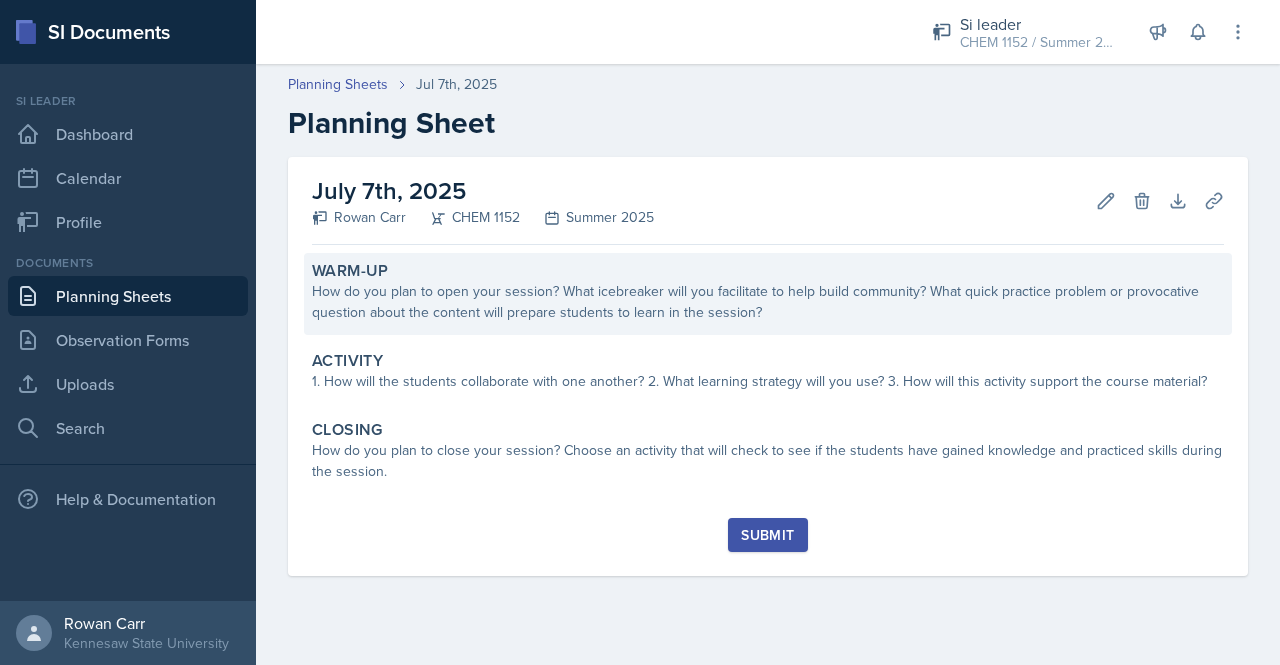 click on "How do you plan to open your session? What icebreaker will you facilitate to help build community? What quick practice problem or provocative question about the content will prepare students to learn in the session?" at bounding box center (768, 302) 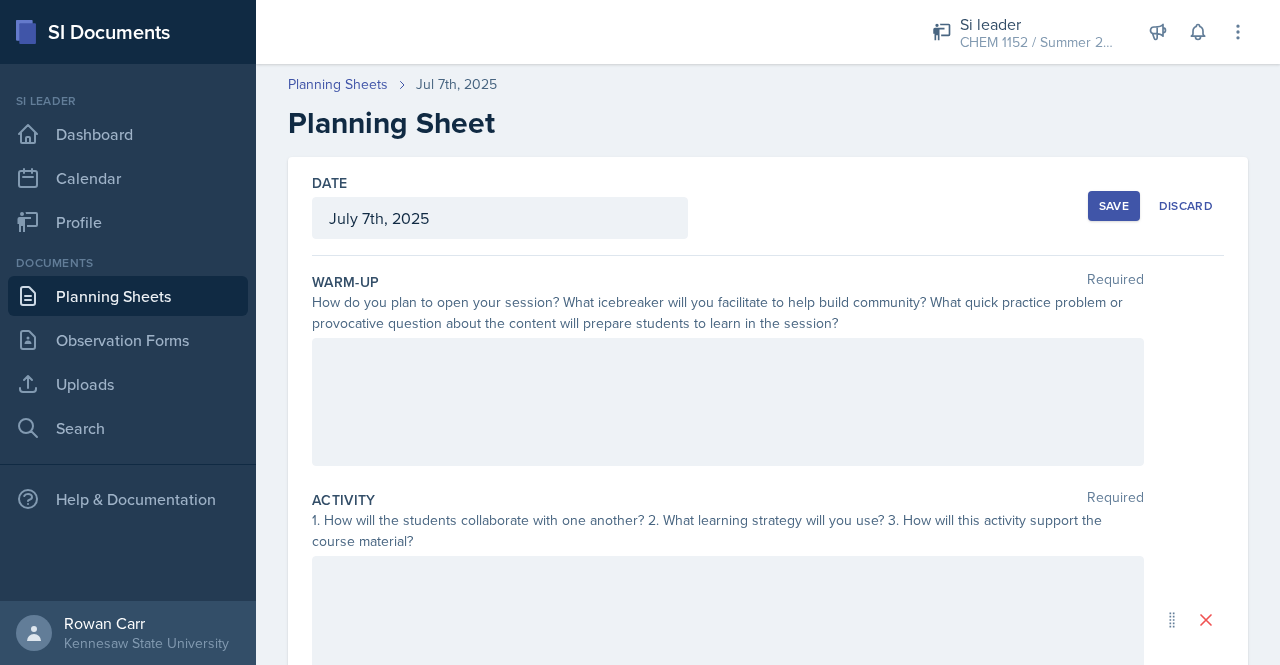 click at bounding box center [728, 402] 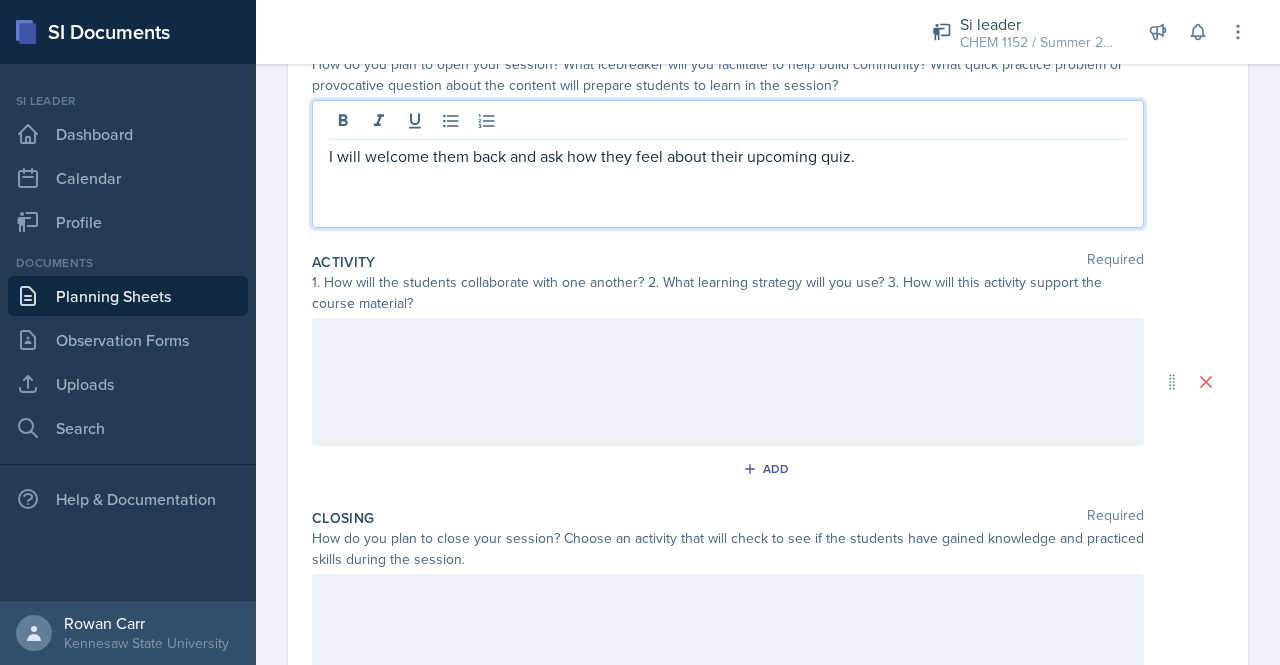 click at bounding box center [728, 382] 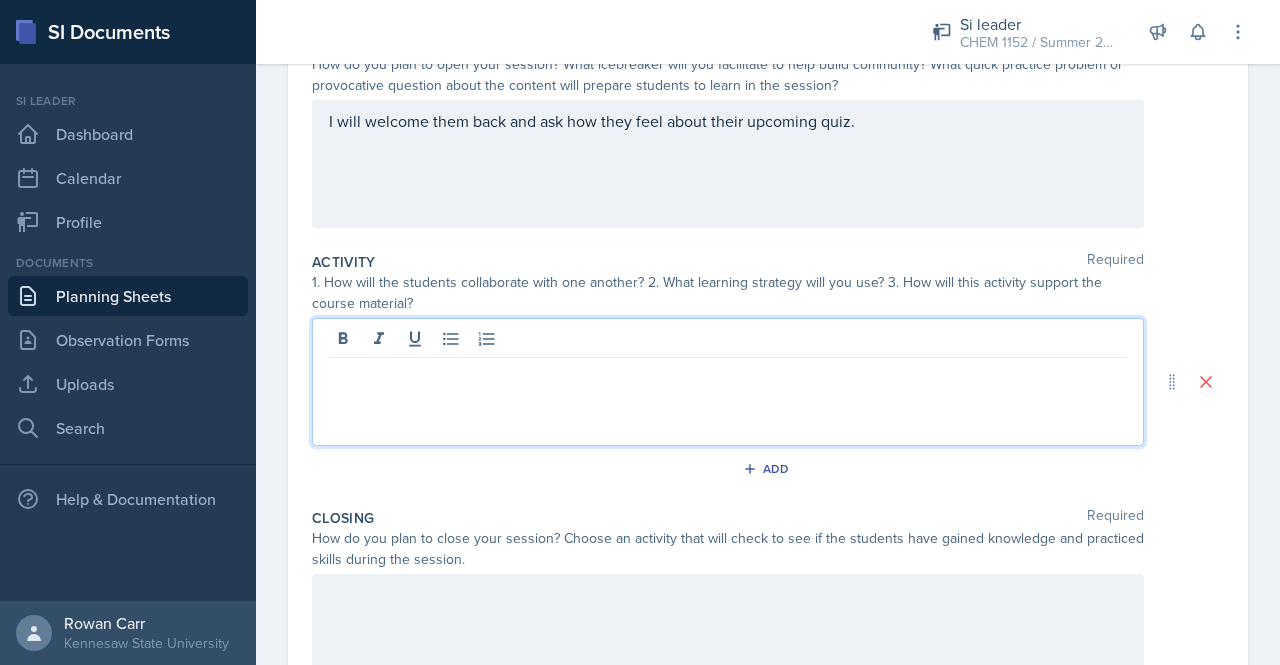 scroll, scrollTop: 272, scrollLeft: 0, axis: vertical 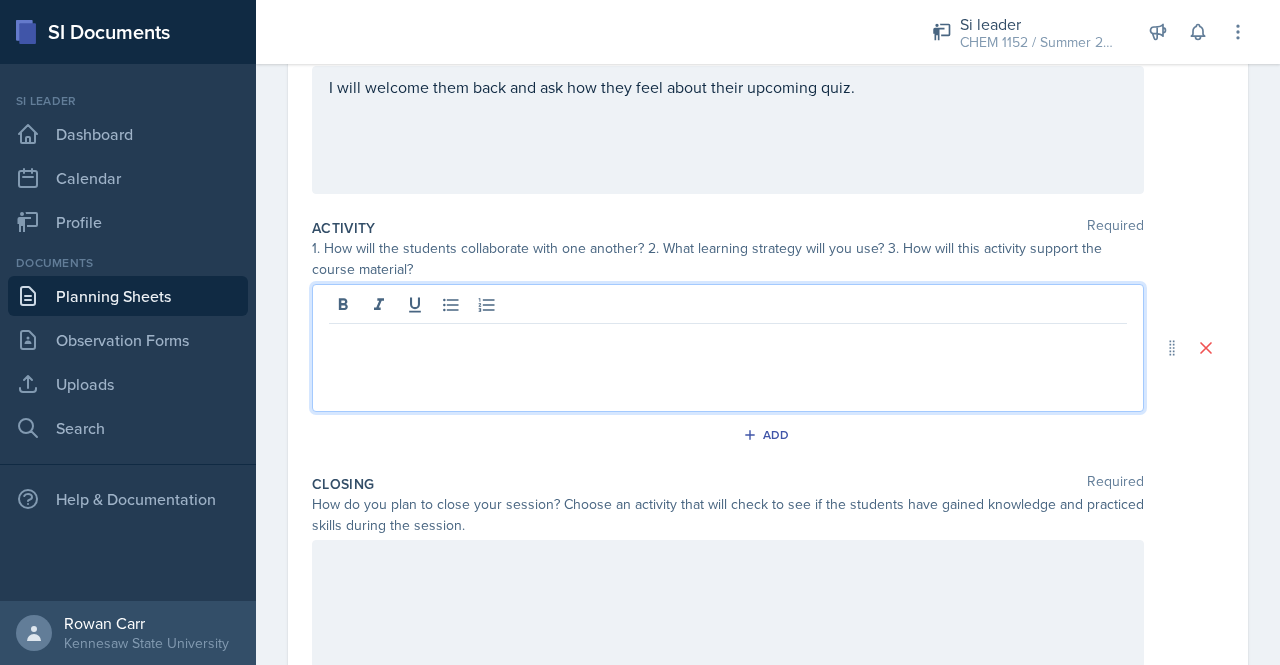 click at bounding box center [728, 340] 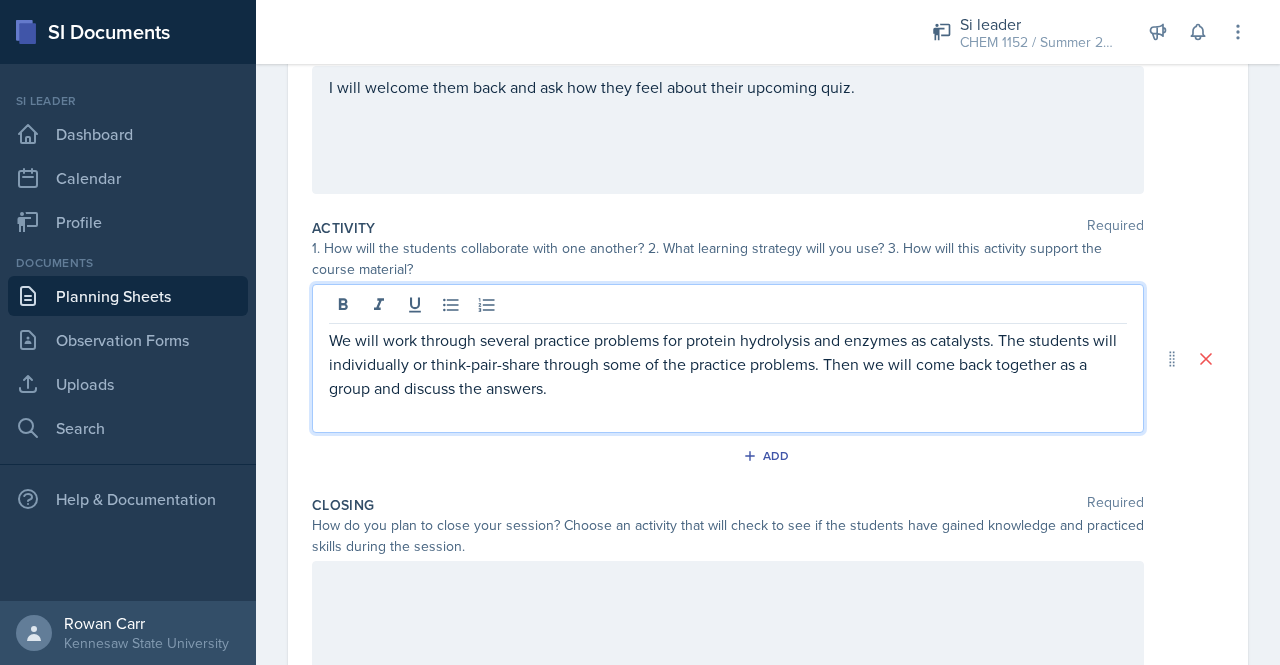 click at bounding box center [728, 130] 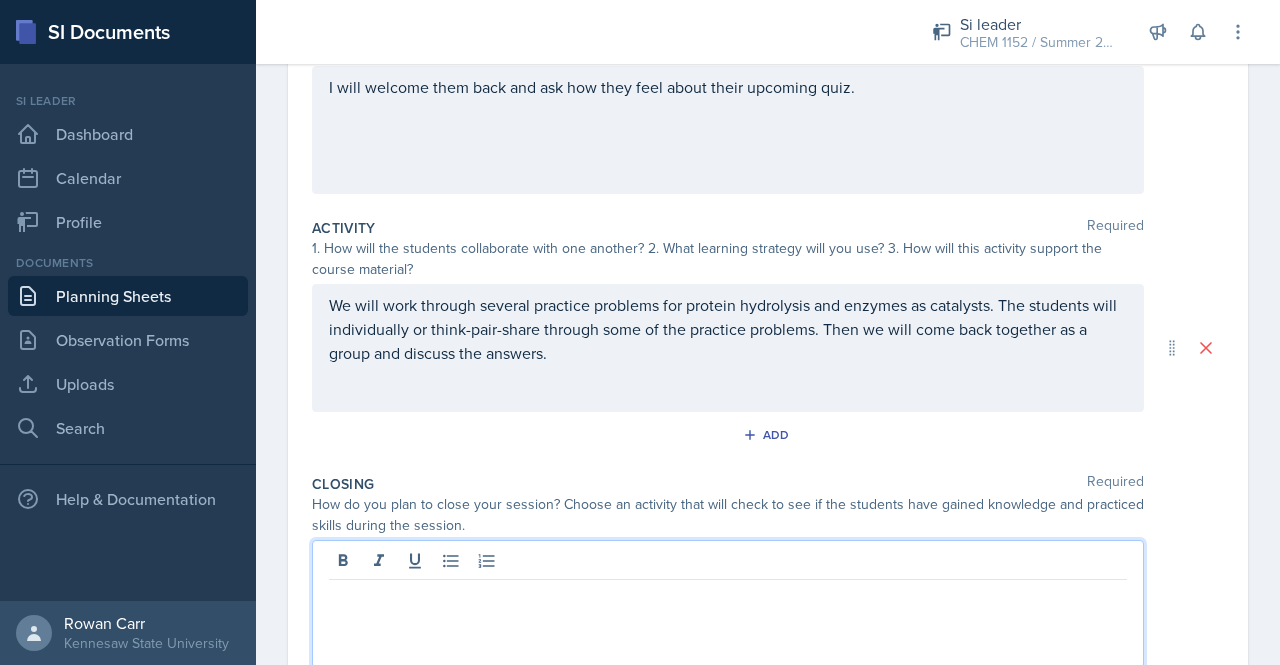 scroll, scrollTop: 252, scrollLeft: 0, axis: vertical 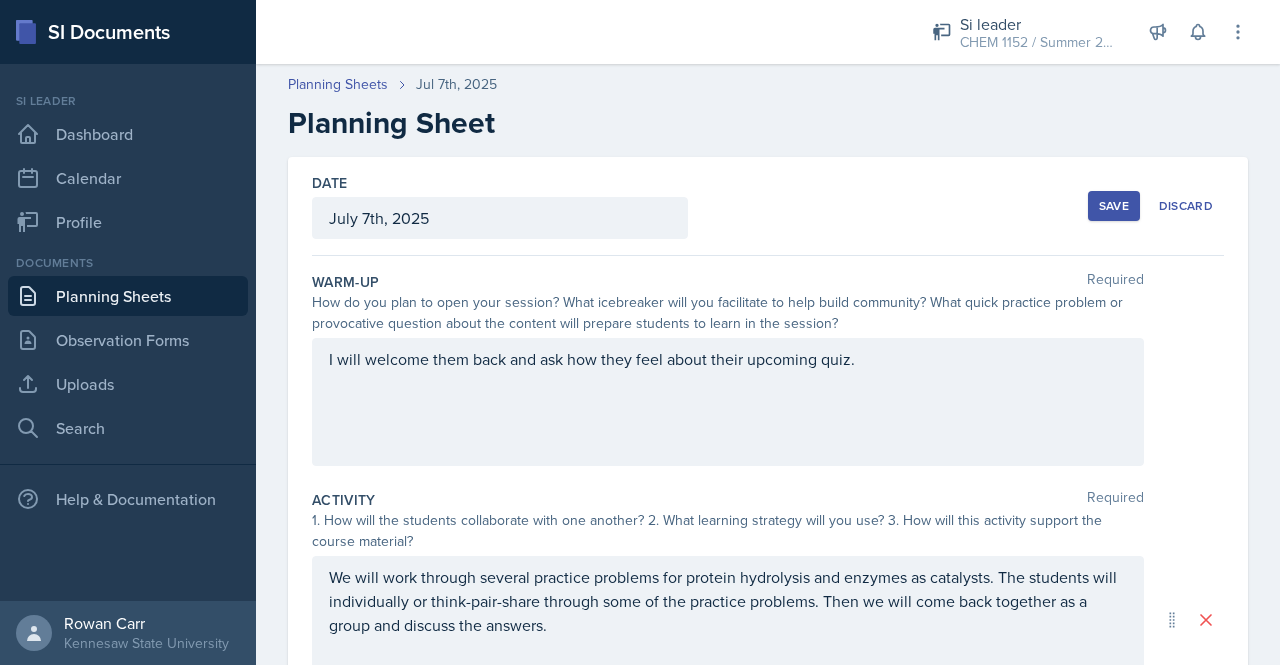 click on "Save" at bounding box center (1114, 206) 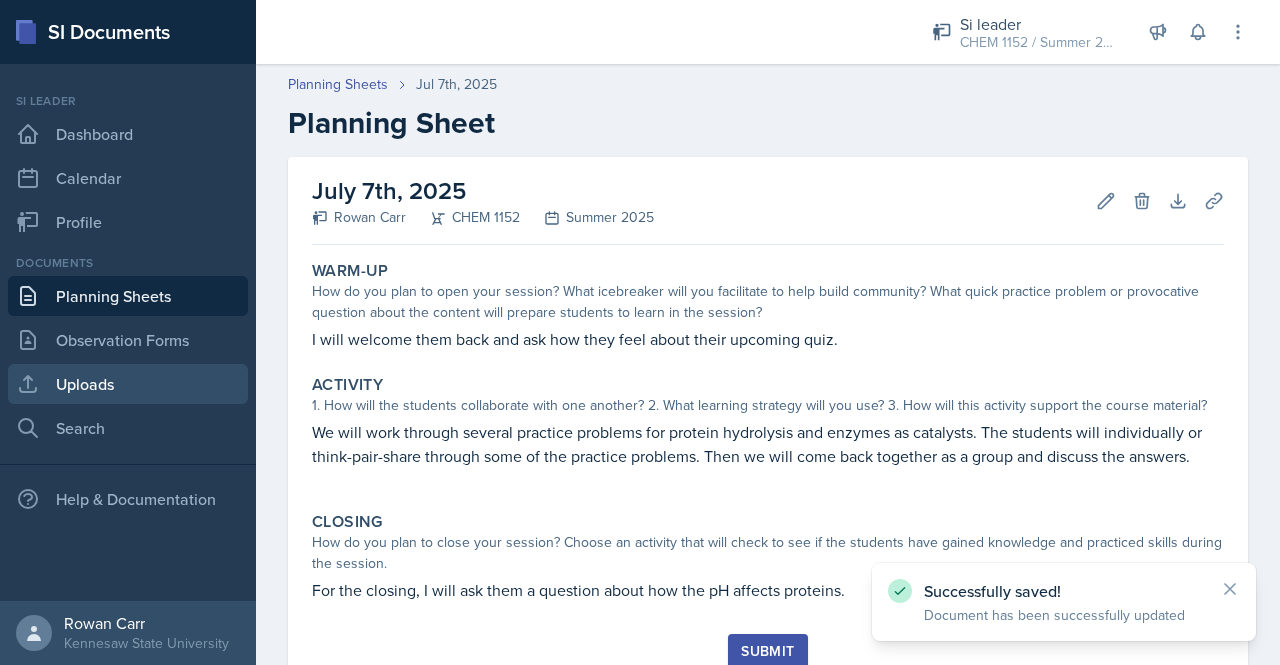 click on "Uploads" at bounding box center [128, 384] 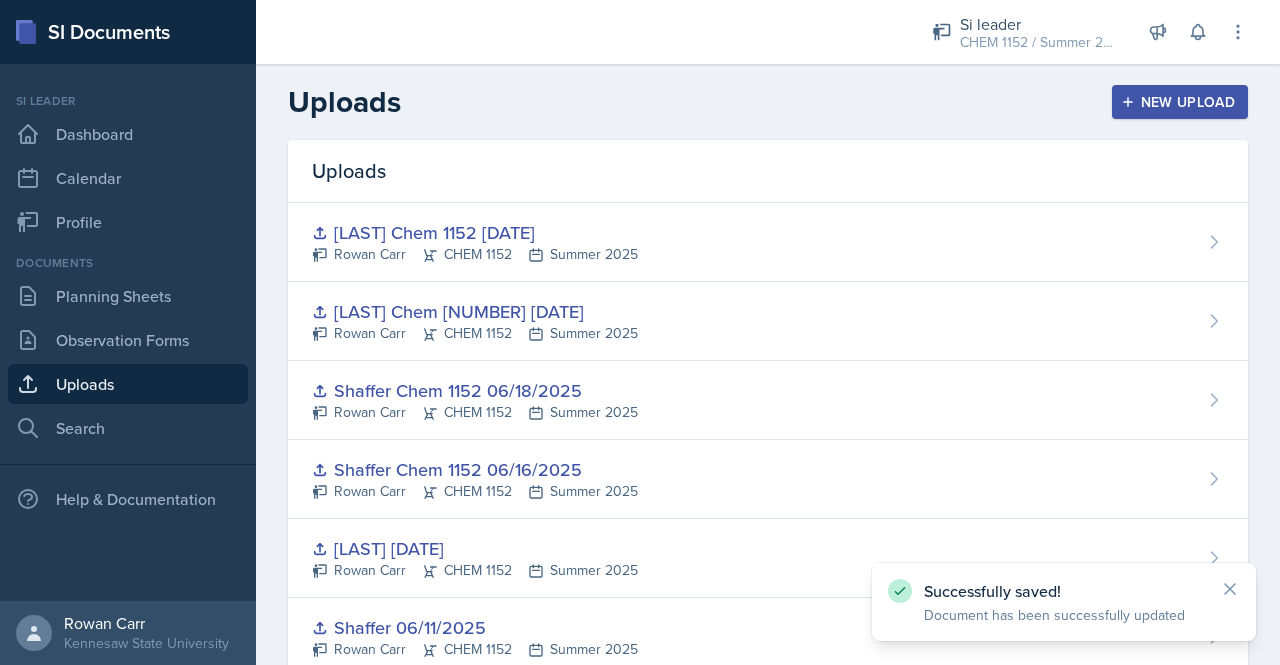 click on "New Upload" at bounding box center [1180, 102] 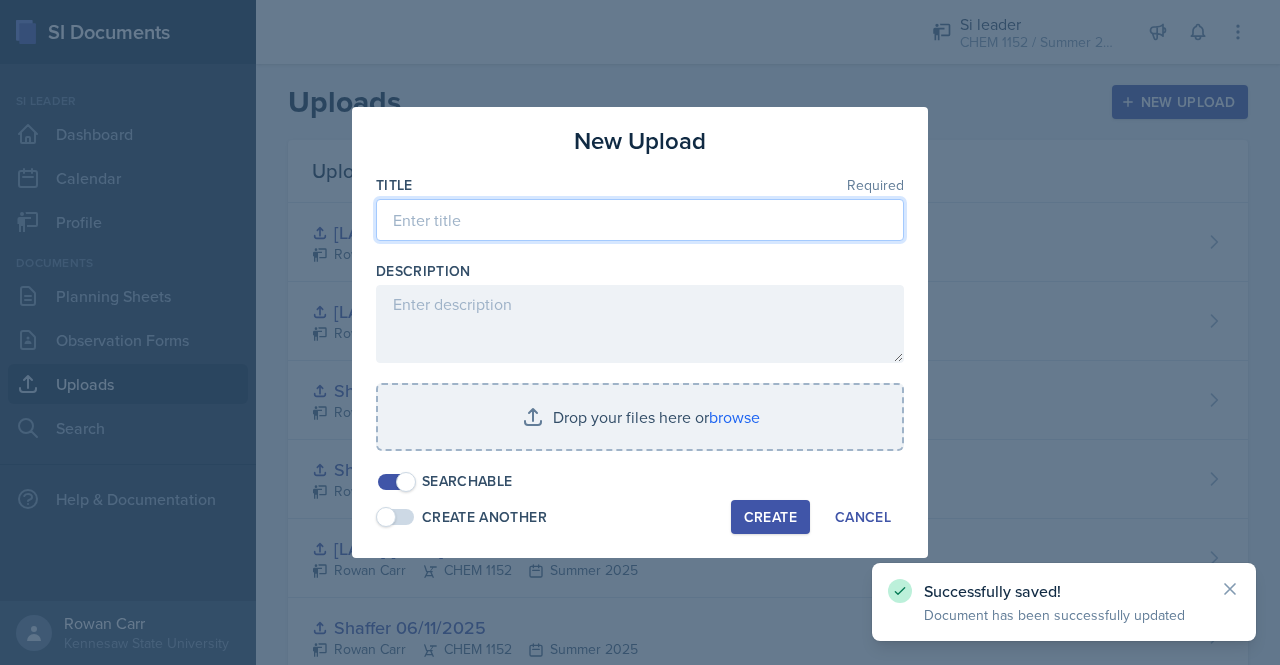 click at bounding box center [640, 220] 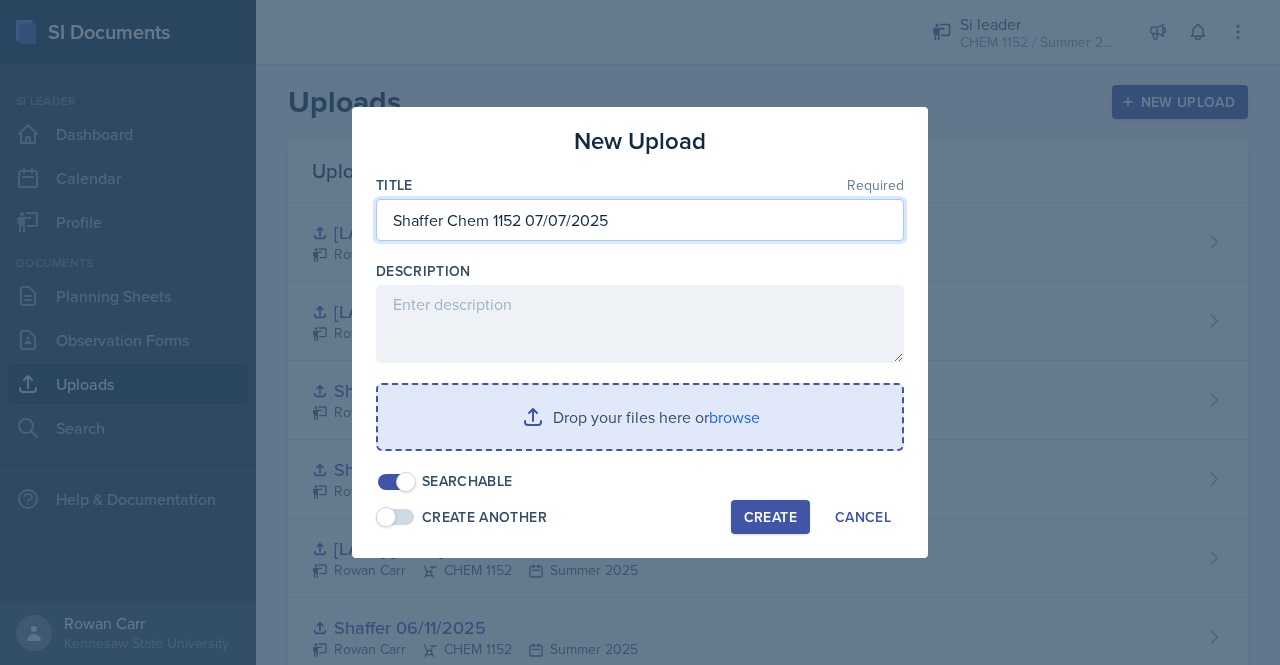 type on "Shaffer Chem 1152 07/07/2025" 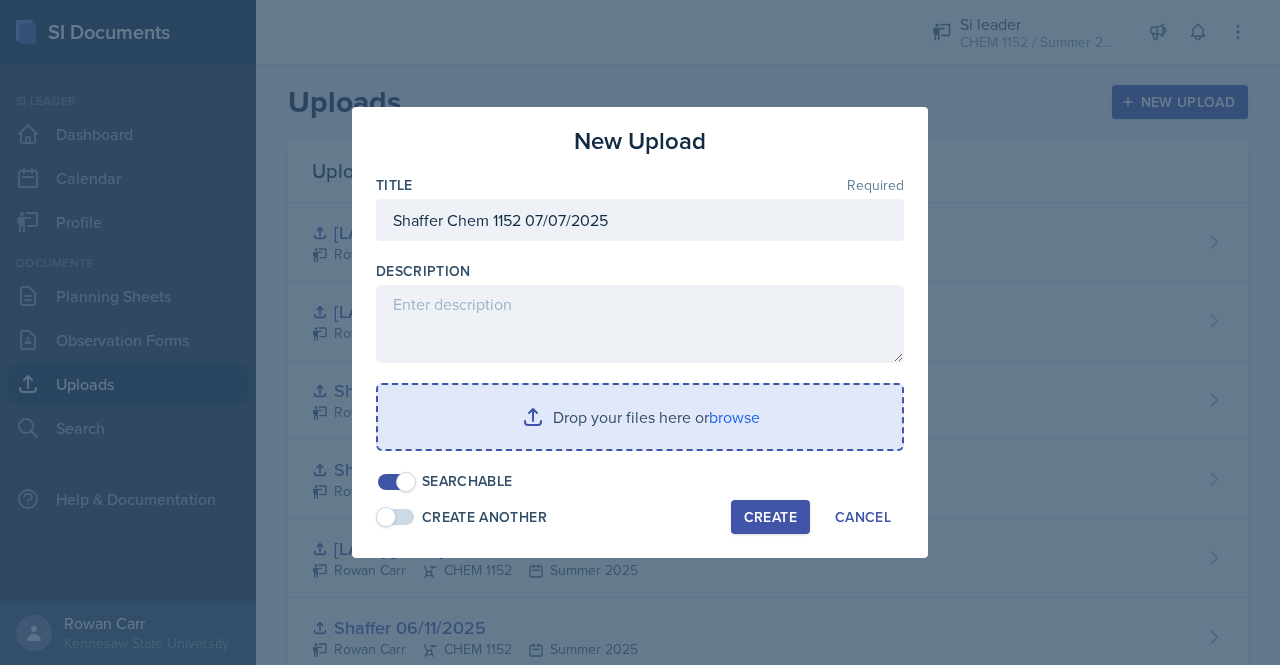 click at bounding box center (640, 417) 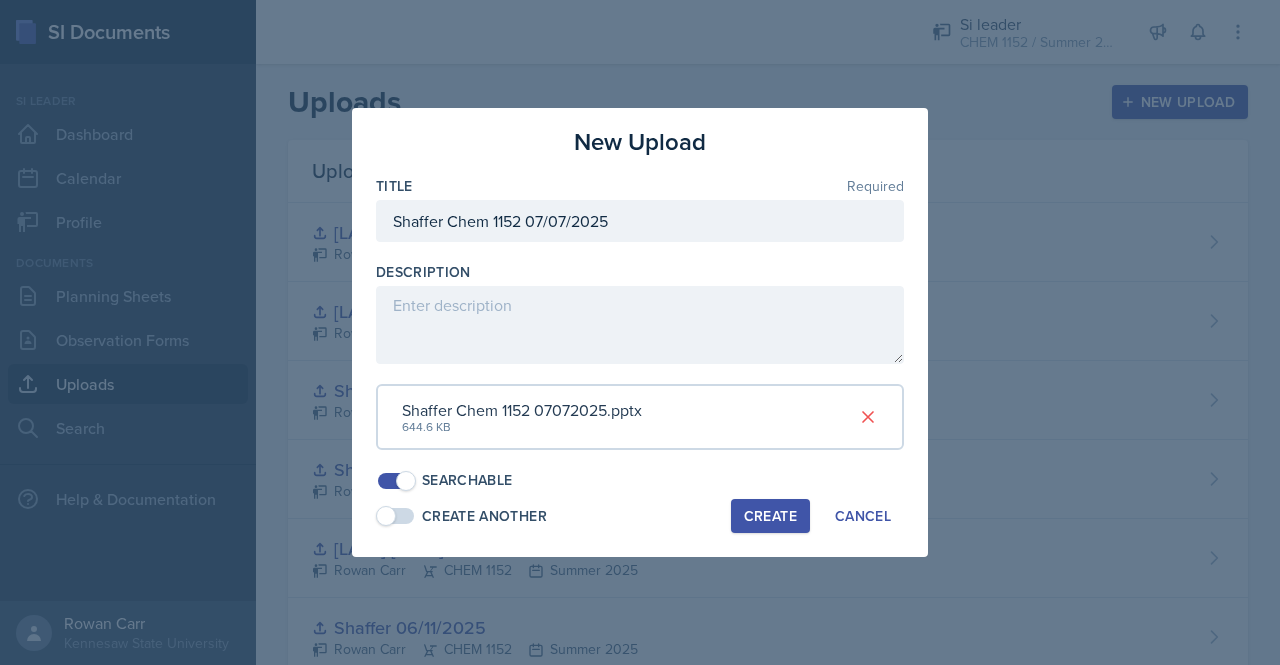 click on "Create" at bounding box center (770, 516) 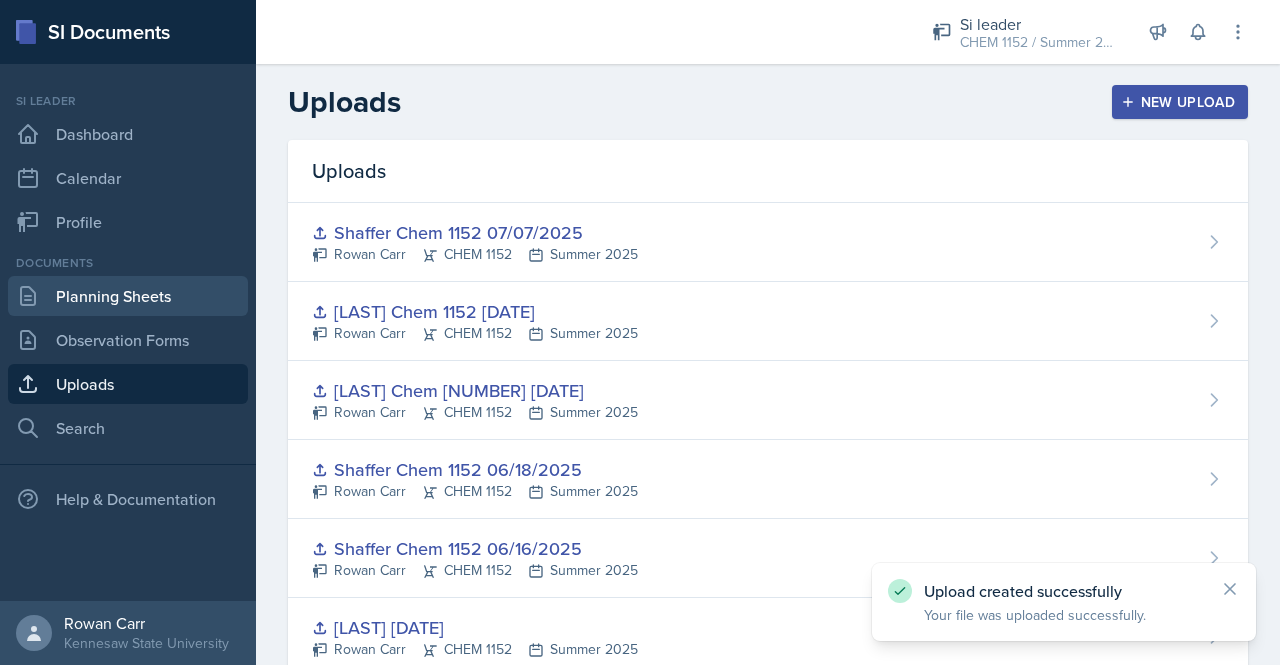 click on "Planning Sheets" at bounding box center (128, 296) 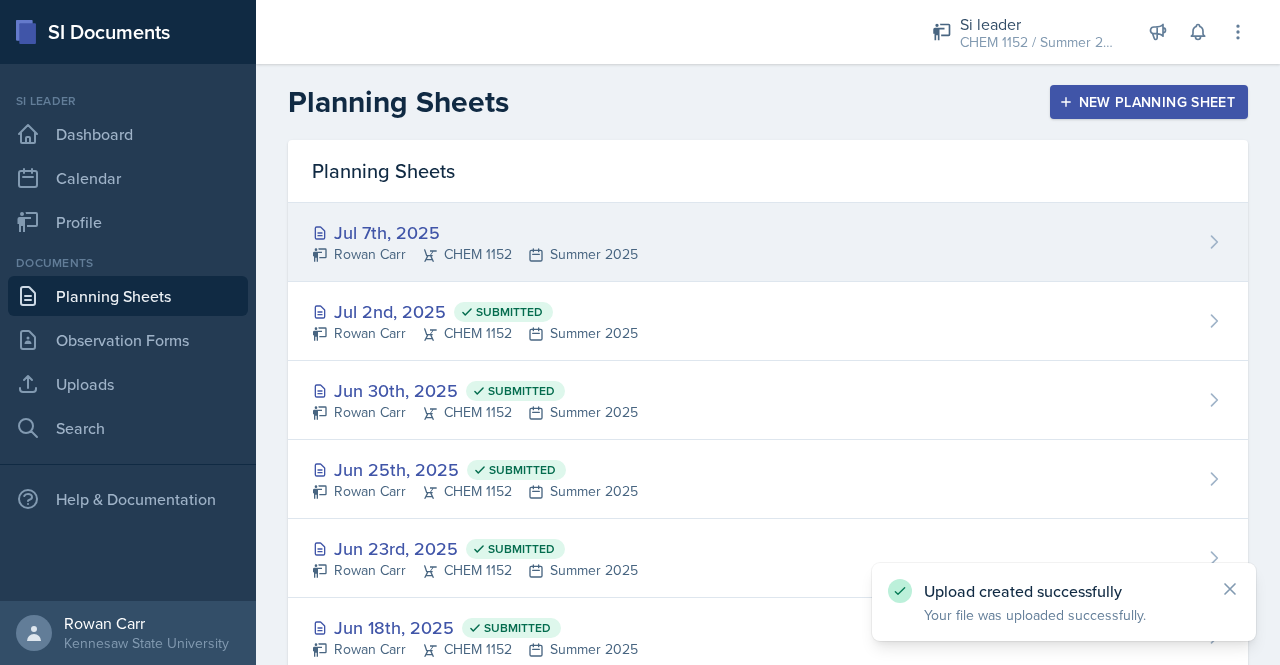 click on "[DATE]
[FIRST] [LAST]
CHEM 1152
Summer 2025" at bounding box center [768, 242] 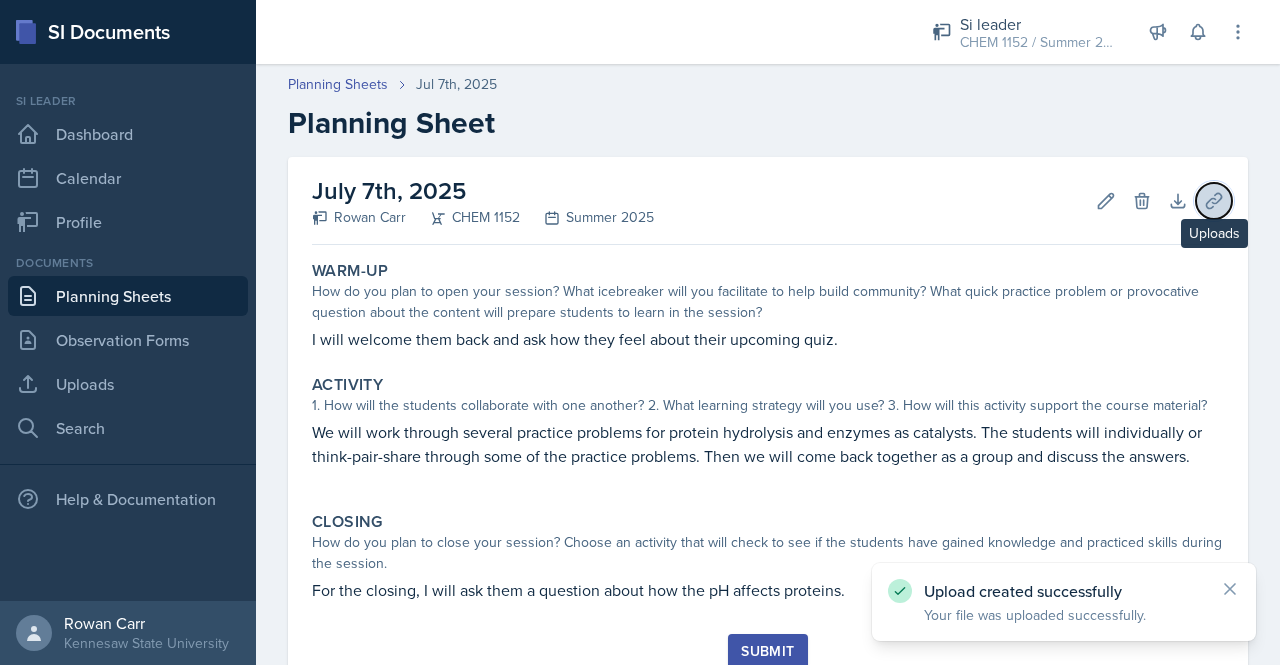 click on "Uploads" at bounding box center [1142, 201] 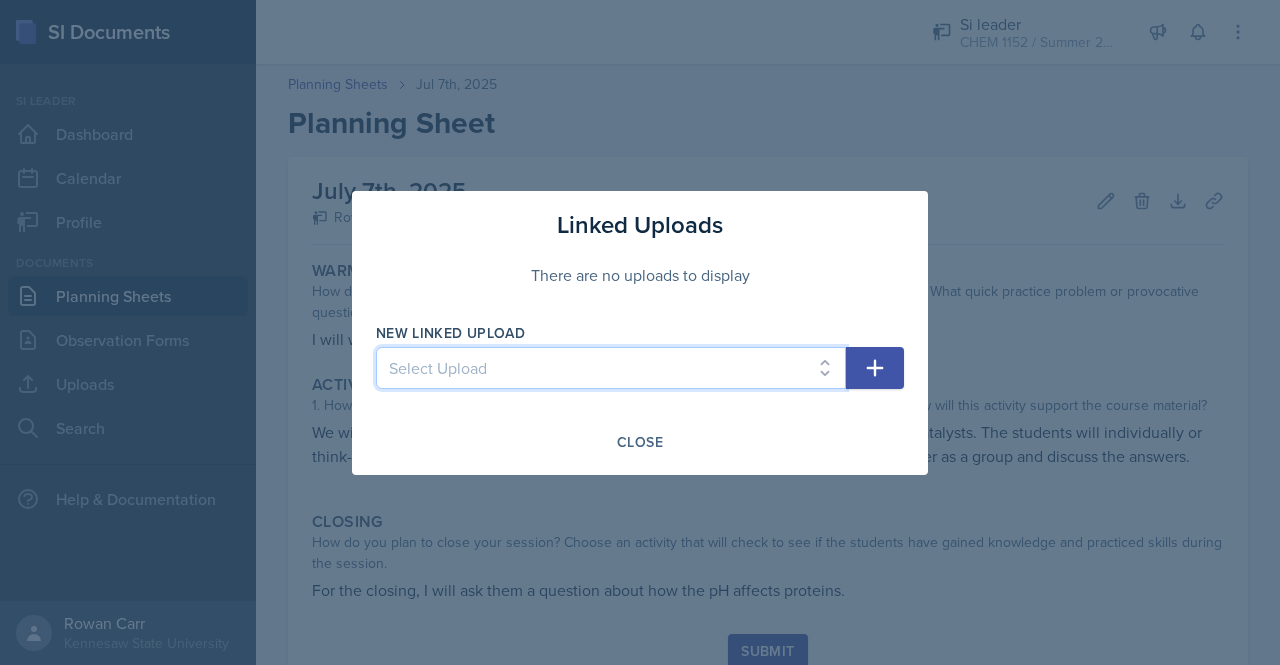 click on "Select Upload   [LAST] [DATE] [LAST] [DATE] [LAST] Worksheet [LAST] Worksheet 2 [LAST] Worksheet: Monday [LAST] [DATE] [LAST] [DATE] [LAST] [DATE] [LAST] [DATE] [LAST] [DATE]" at bounding box center [611, 368] 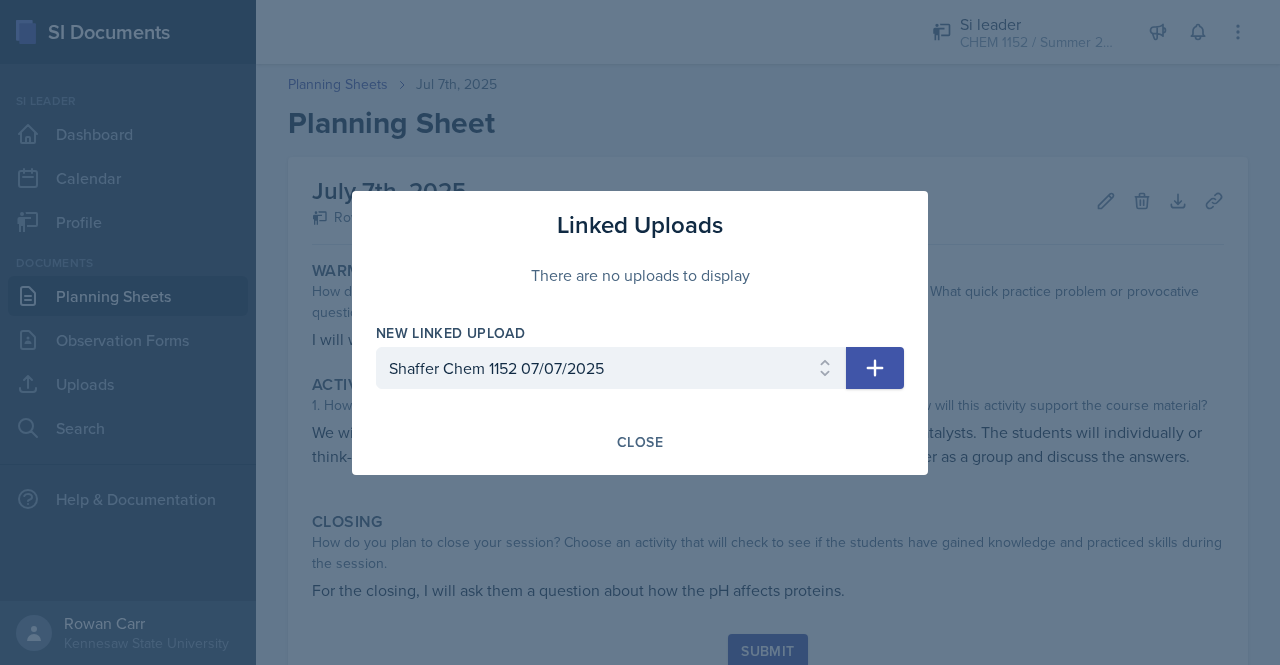 click at bounding box center (875, 368) 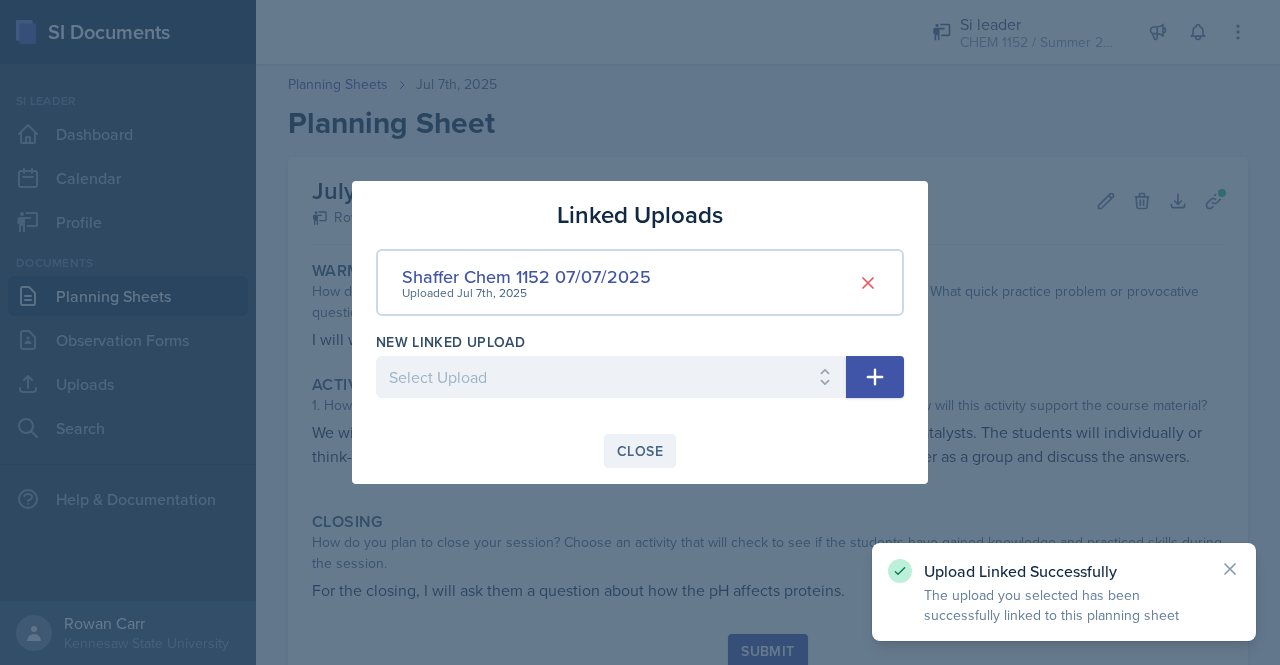 click on "Close" at bounding box center (640, 451) 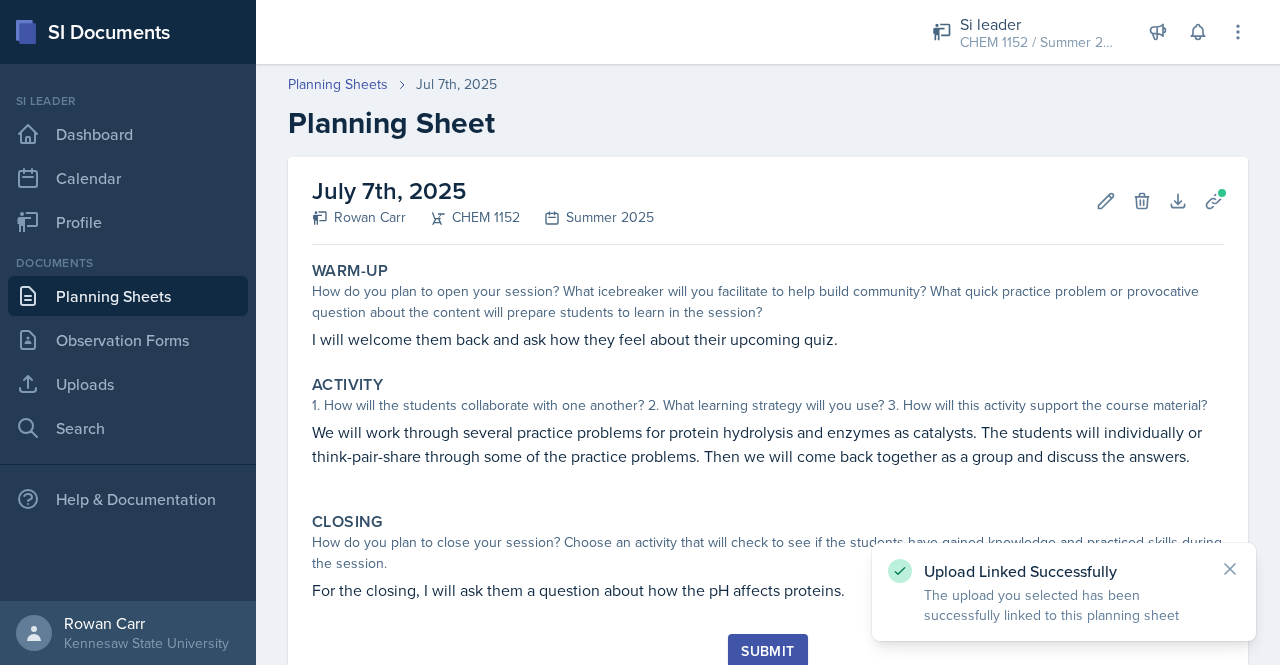 click on "Submit" at bounding box center (767, 651) 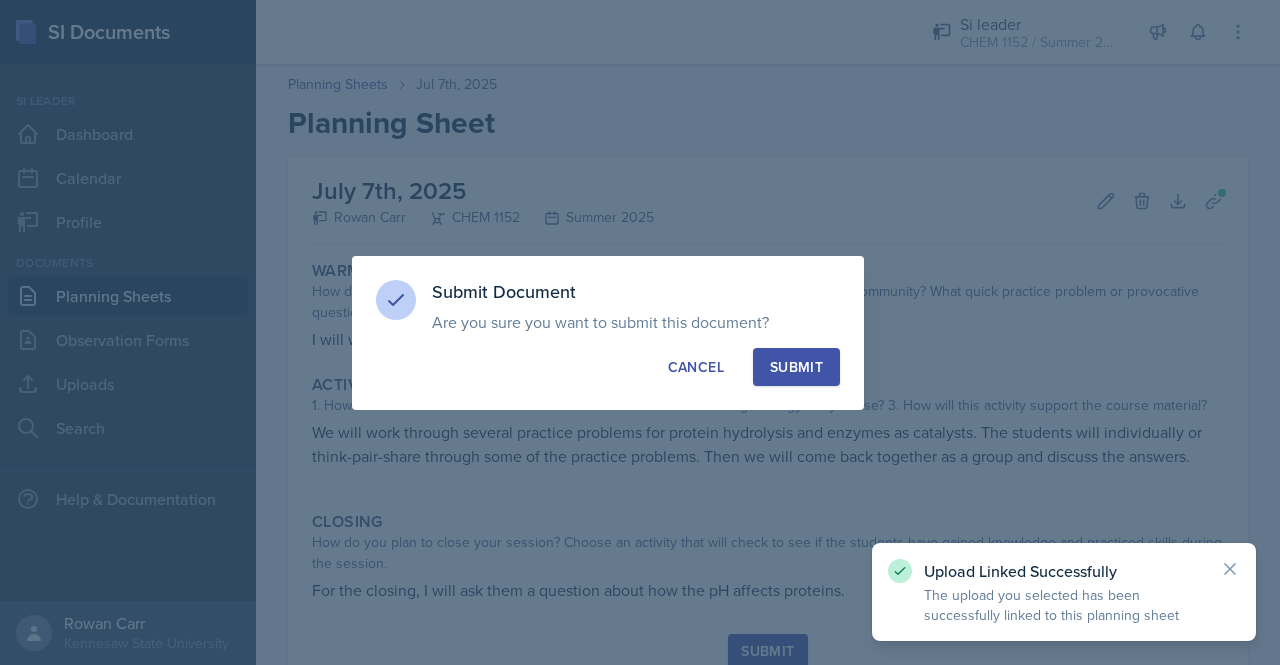 click on "Submit" at bounding box center (796, 367) 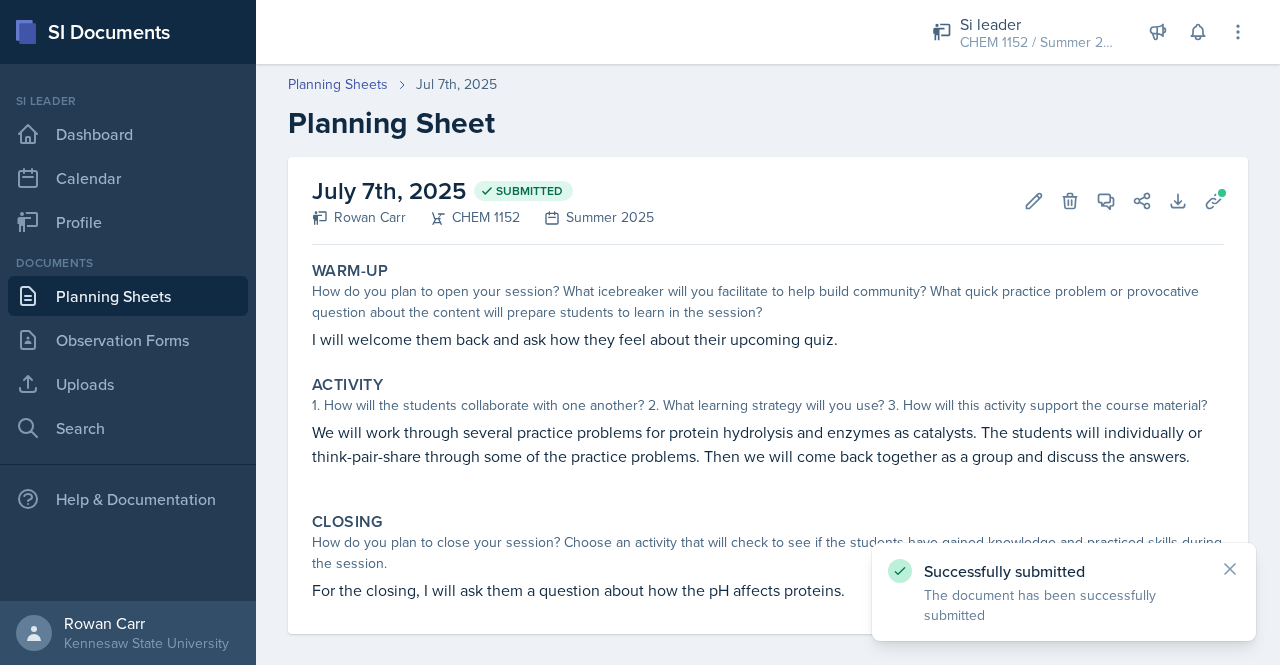 click on "Planning Sheets" at bounding box center (128, 296) 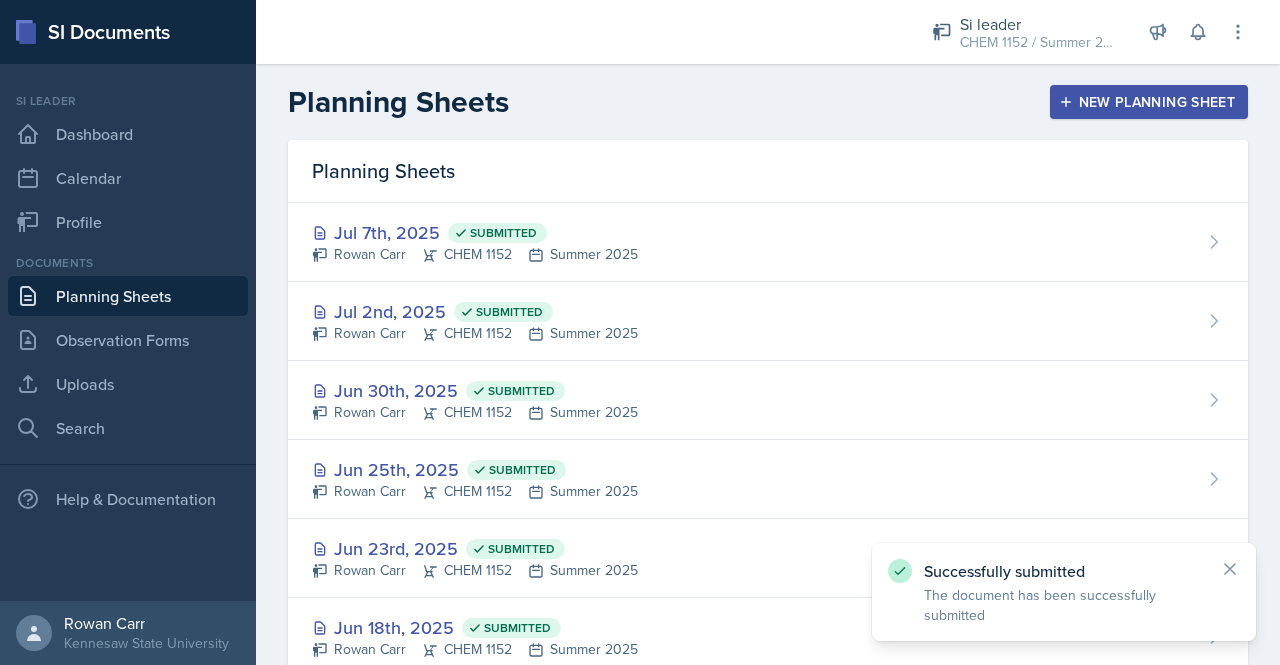 click on "New Planning Sheet" at bounding box center [1149, 102] 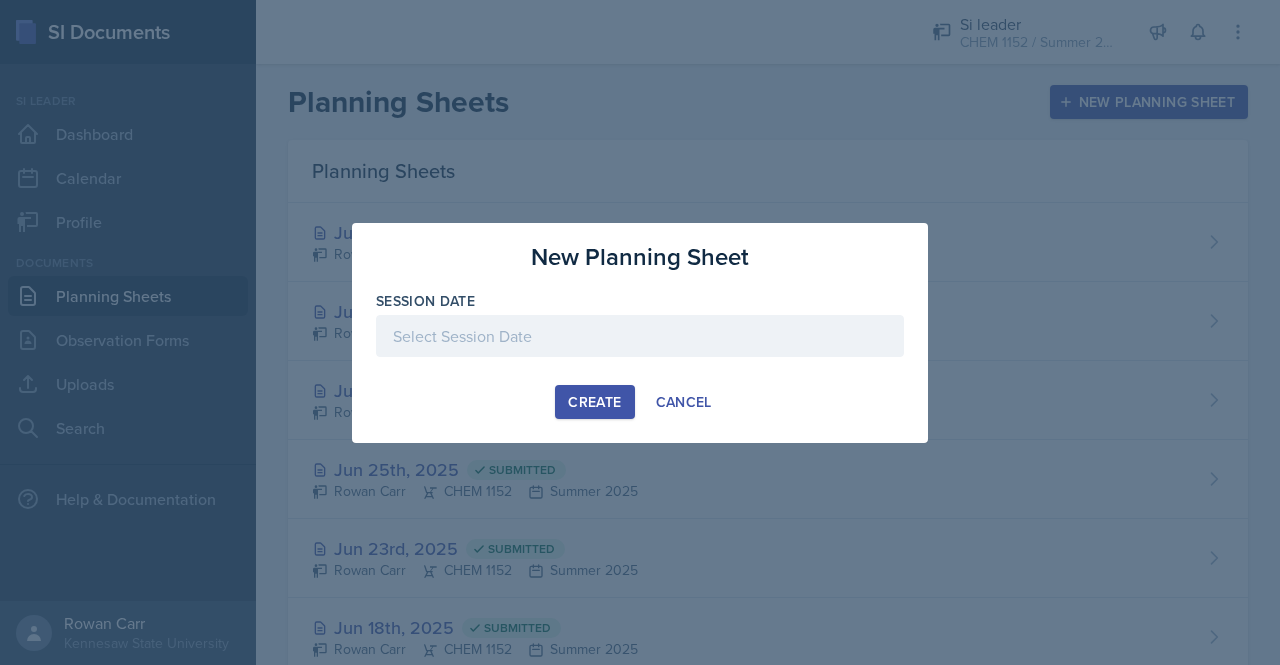 click at bounding box center (640, 336) 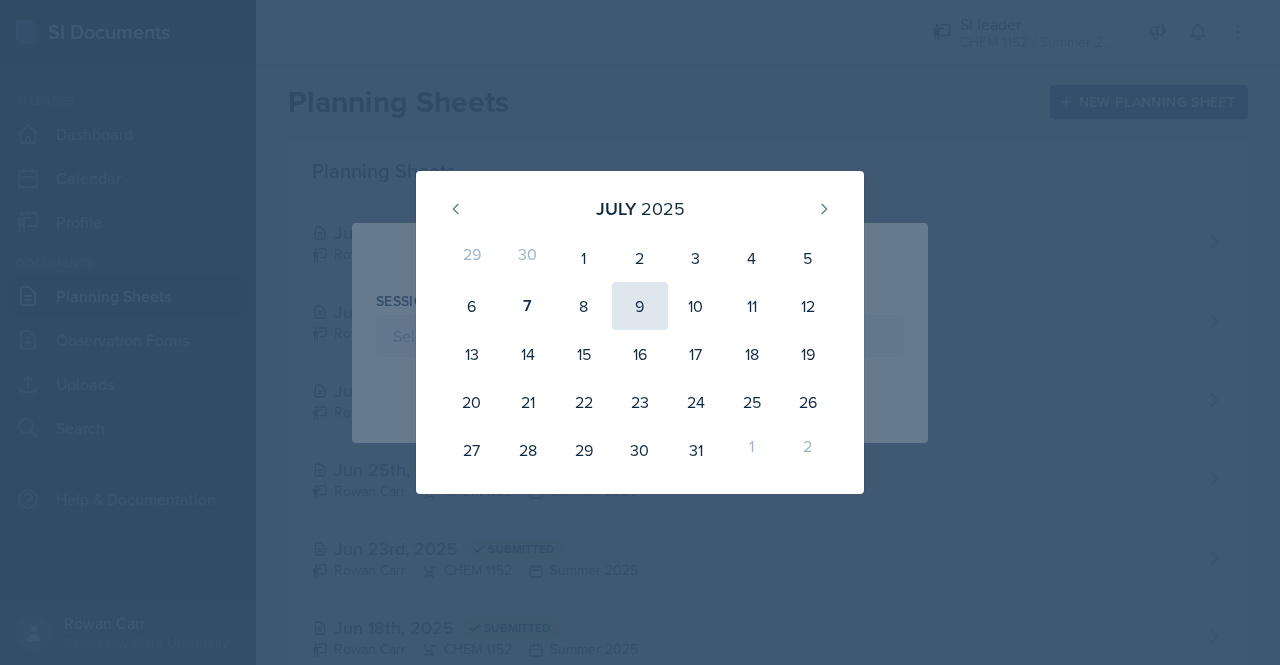 click on "9" at bounding box center [640, 306] 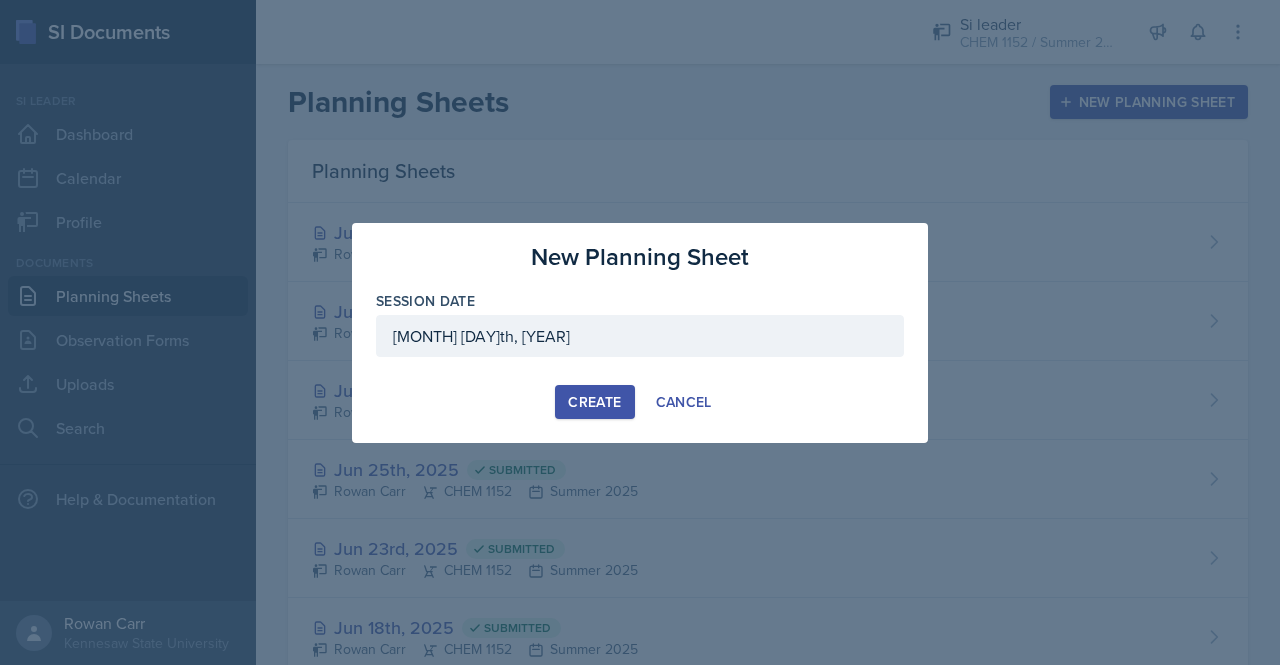 click on "Create" at bounding box center (594, 402) 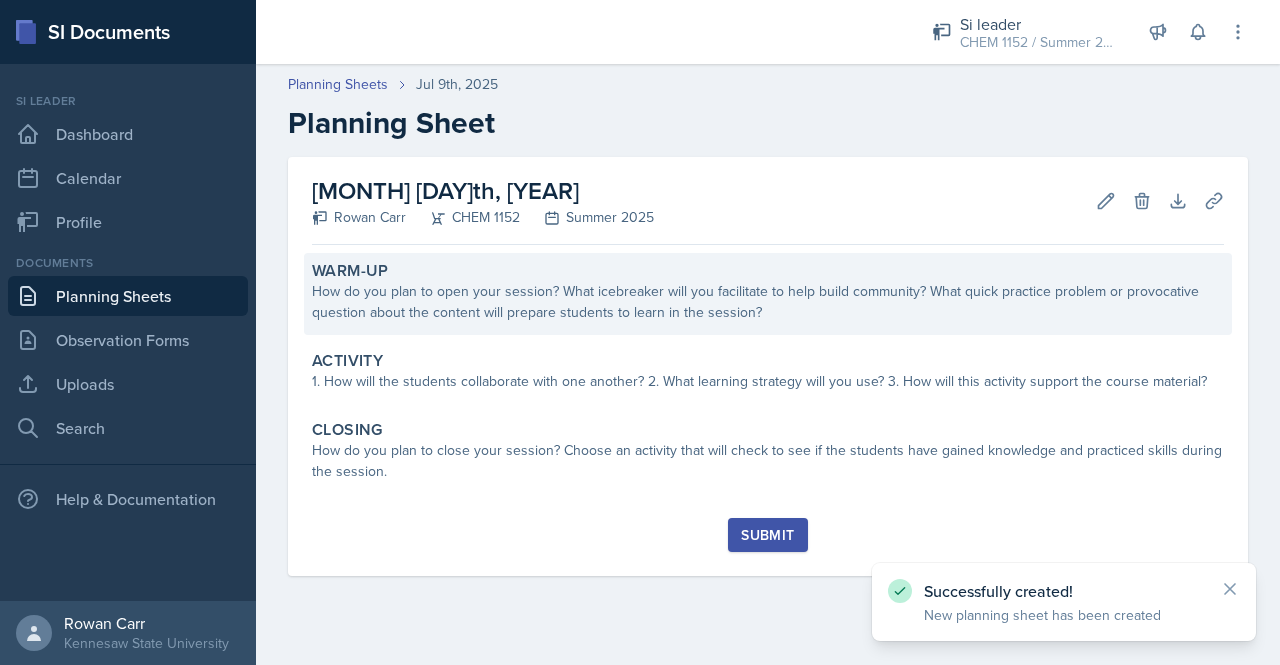 click on "How do you plan to open your session? What icebreaker will you facilitate to help build community? What quick practice problem or provocative question about the content will prepare students to learn in the session?" at bounding box center [768, 302] 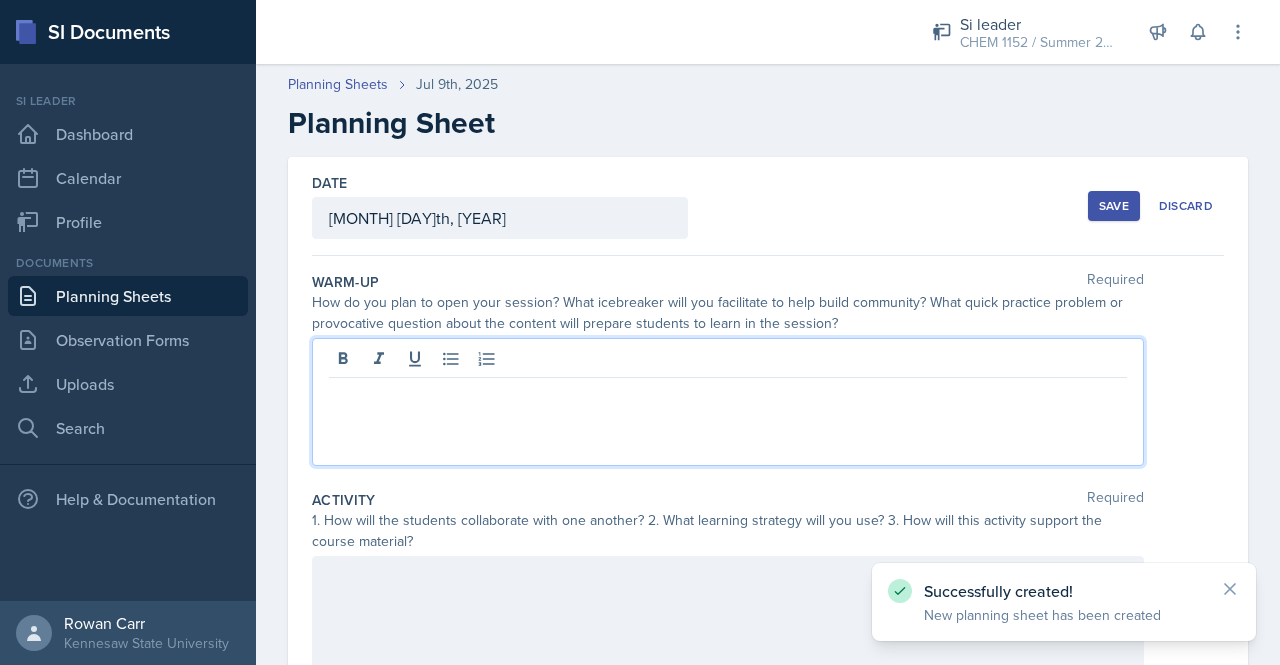 click at bounding box center [728, 402] 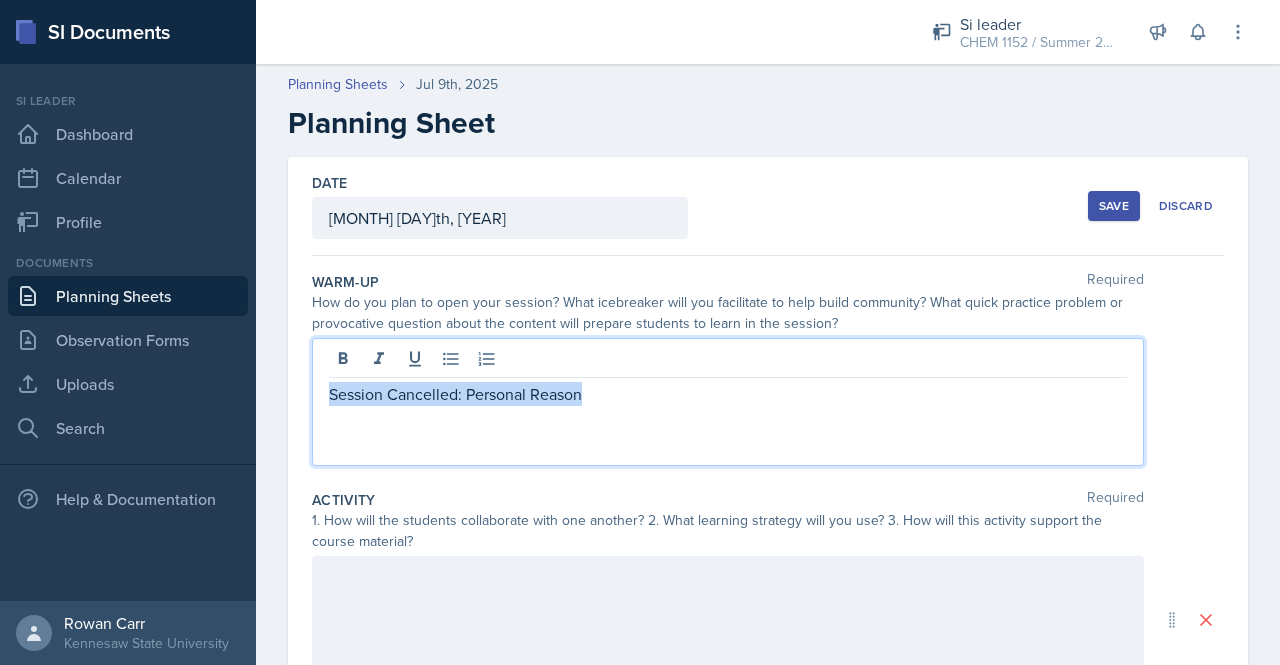 drag, startPoint x: 586, startPoint y: 387, endPoint x: 299, endPoint y: 395, distance: 287.11148 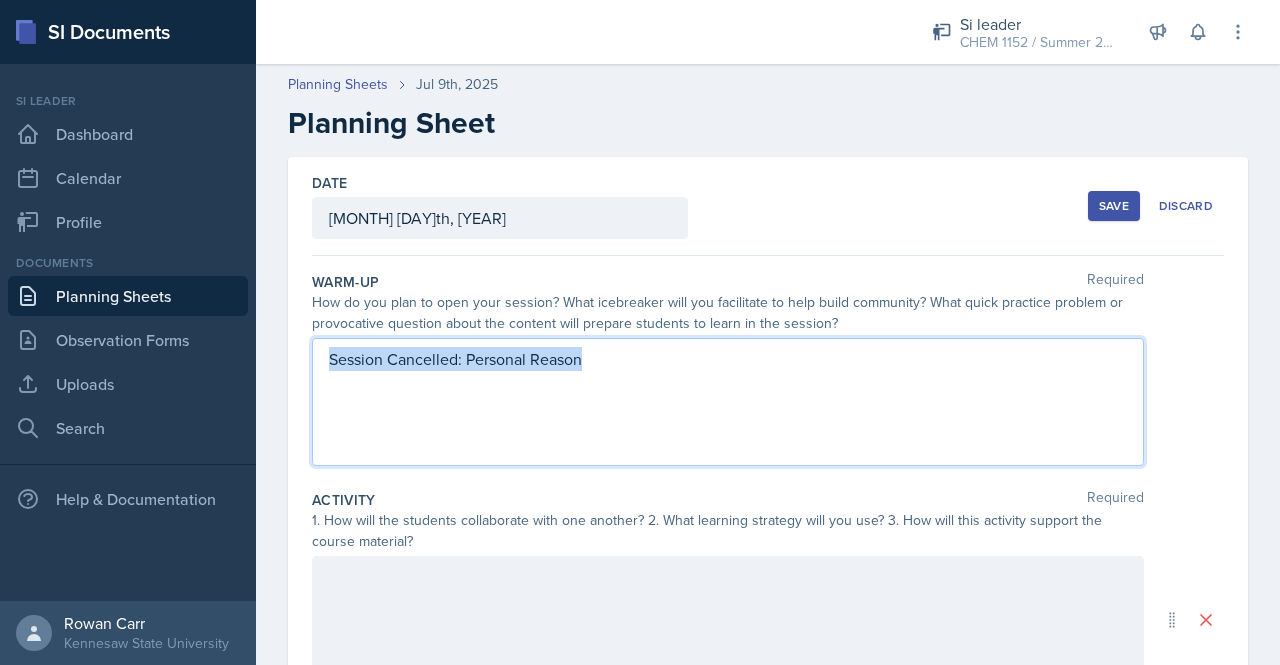 copy on "Session Cancelled: Personal Reason" 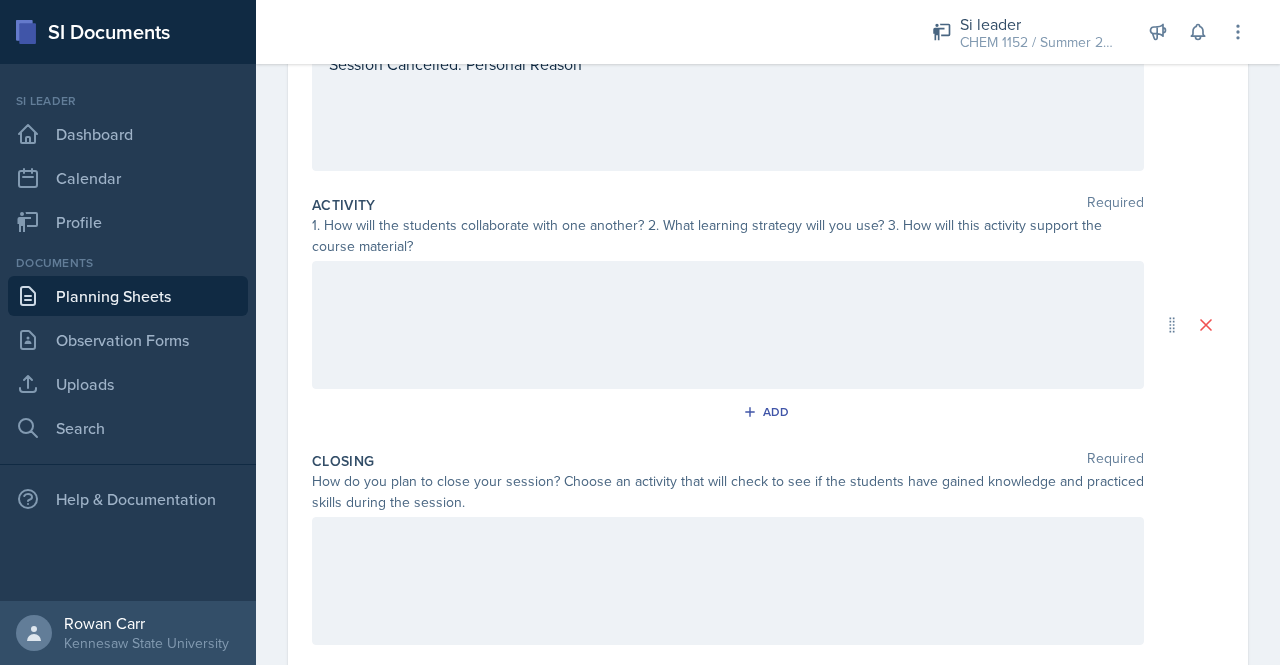 click at bounding box center [728, 107] 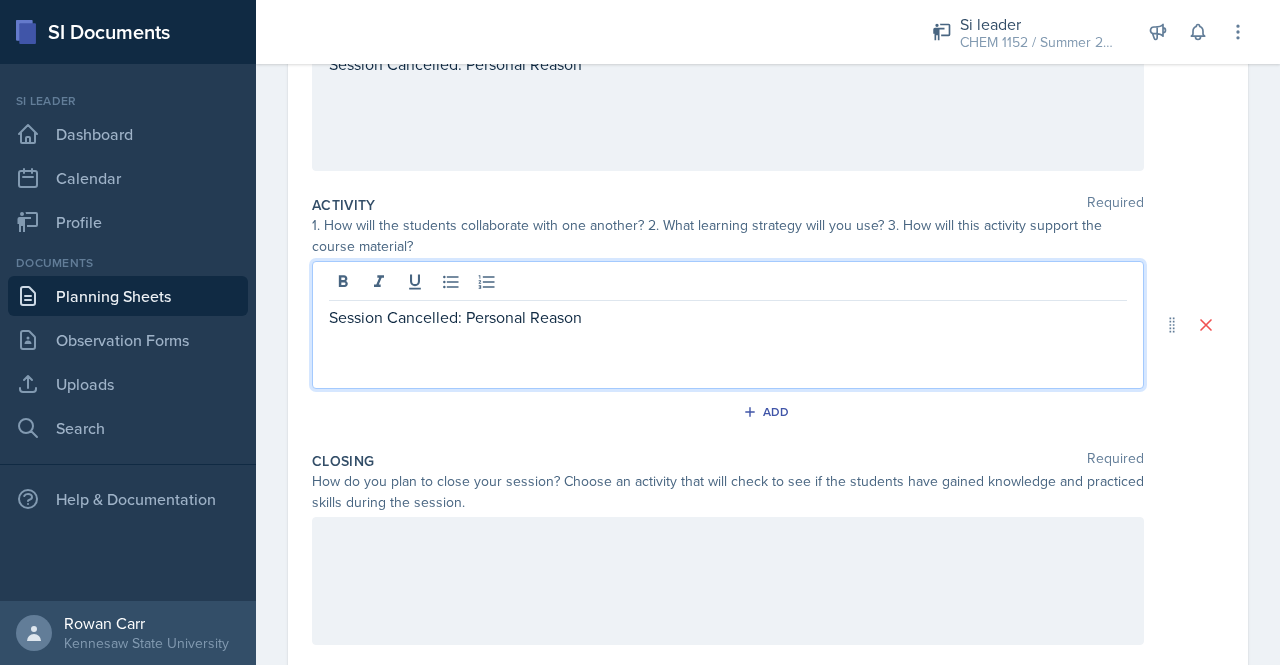 scroll, scrollTop: 330, scrollLeft: 0, axis: vertical 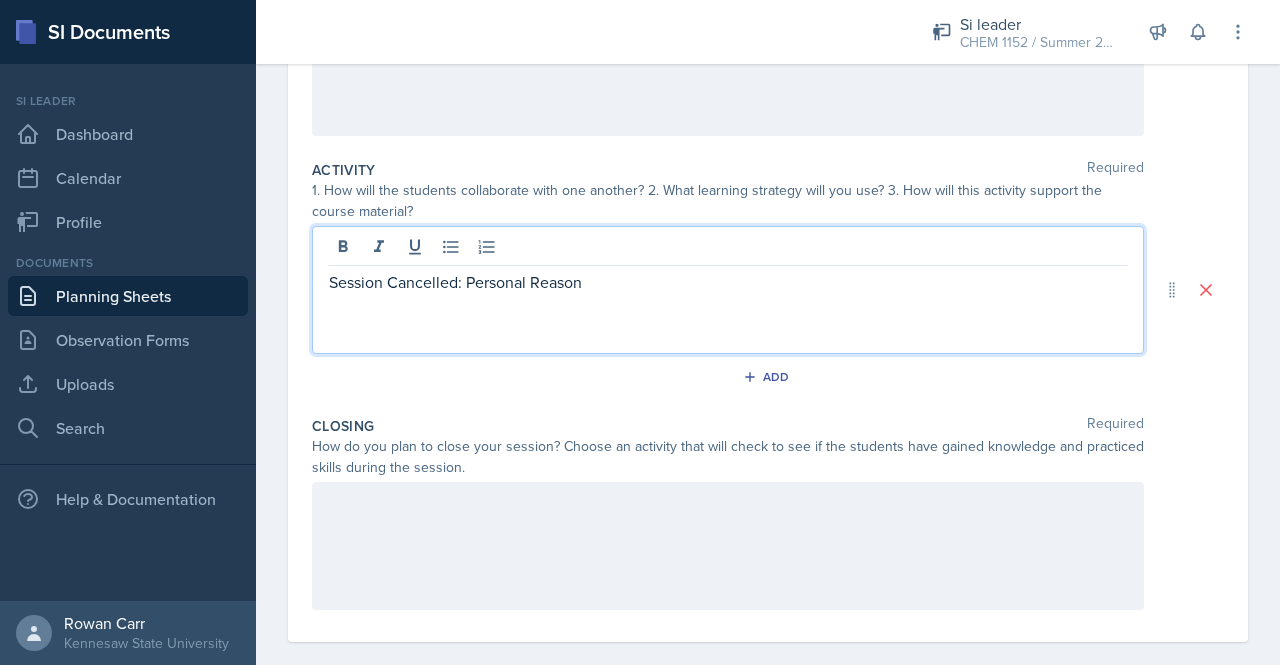paste 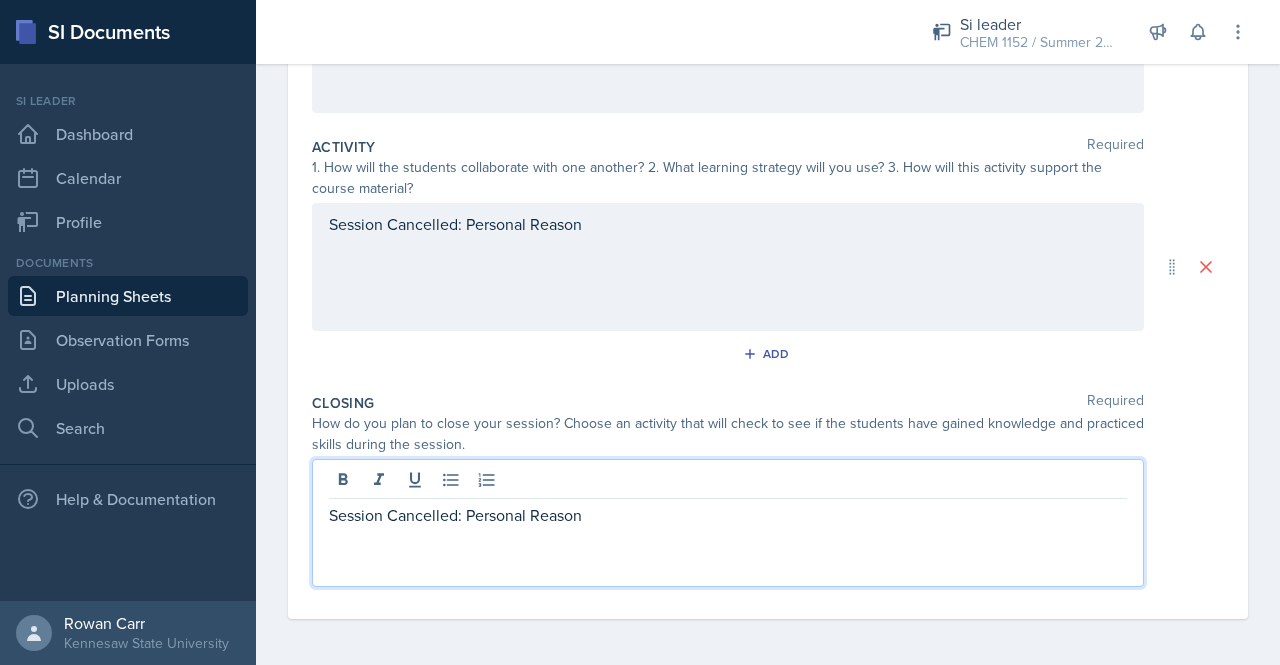 scroll, scrollTop: 0, scrollLeft: 0, axis: both 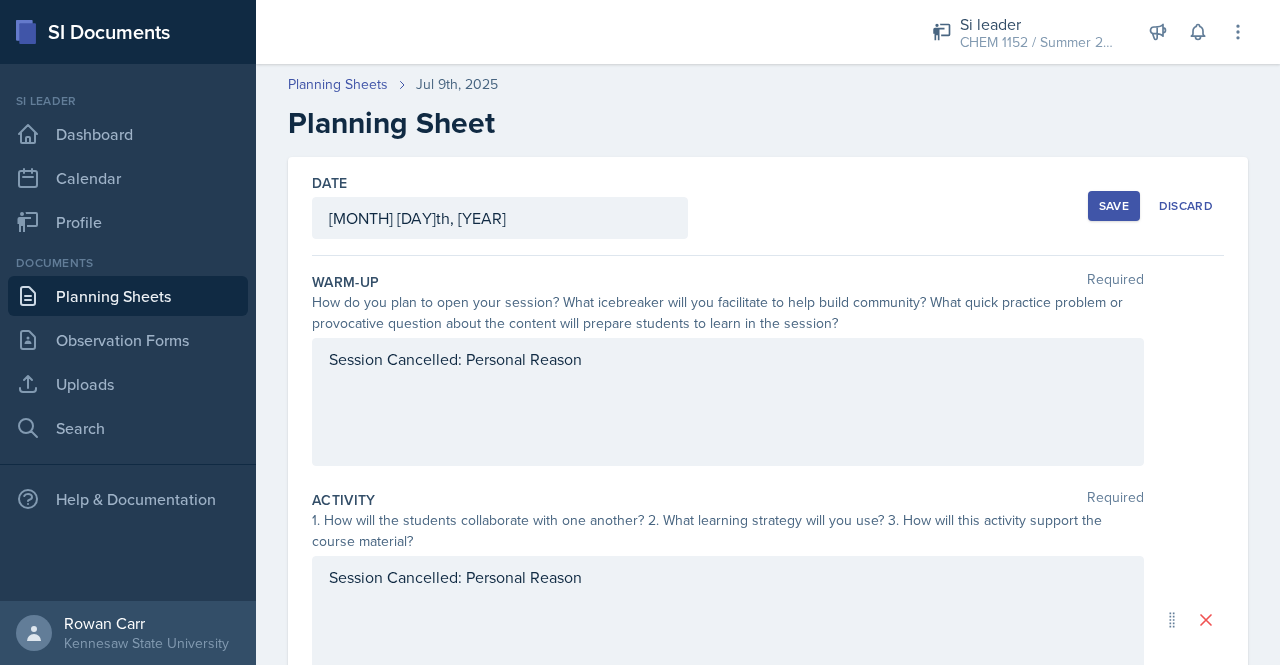 click on "Save" at bounding box center [1114, 206] 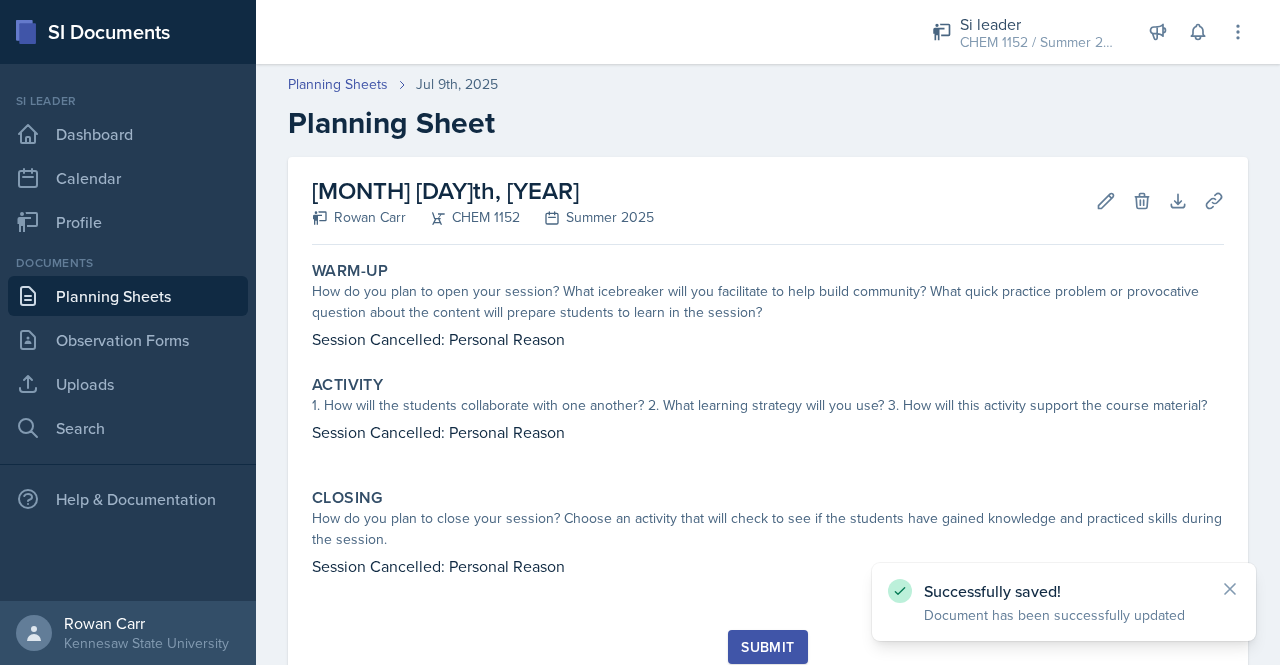 click on "Submit" at bounding box center [767, 647] 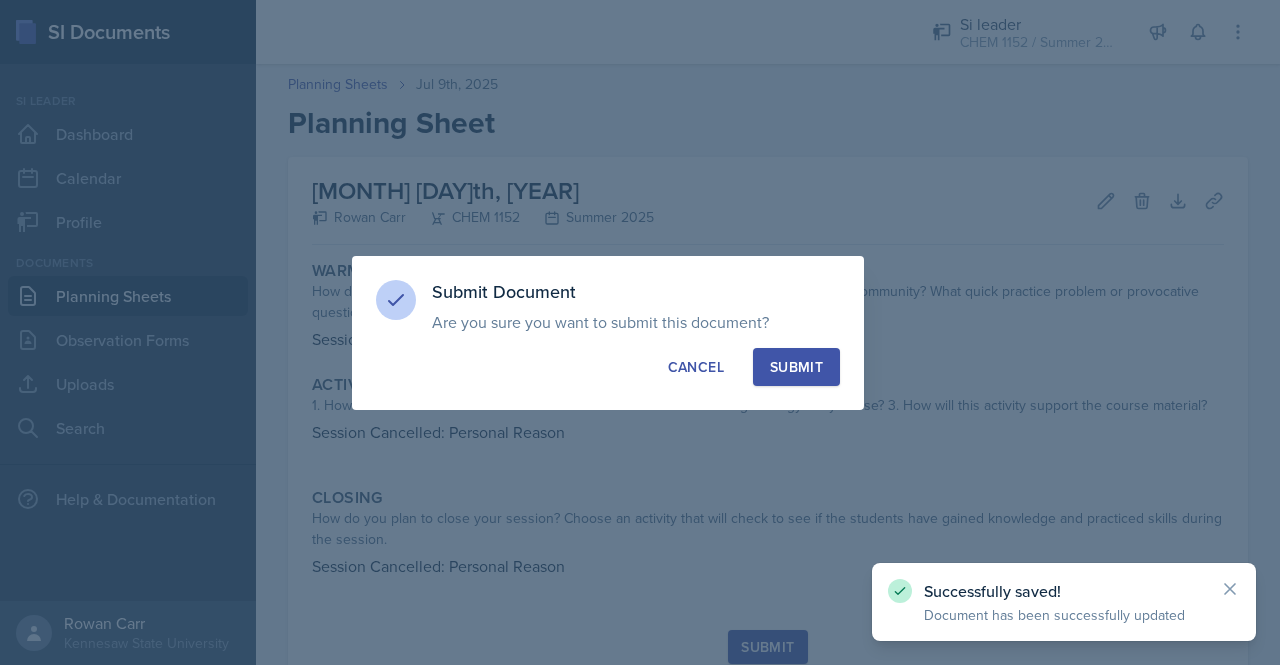 click on "Submit" at bounding box center [796, 367] 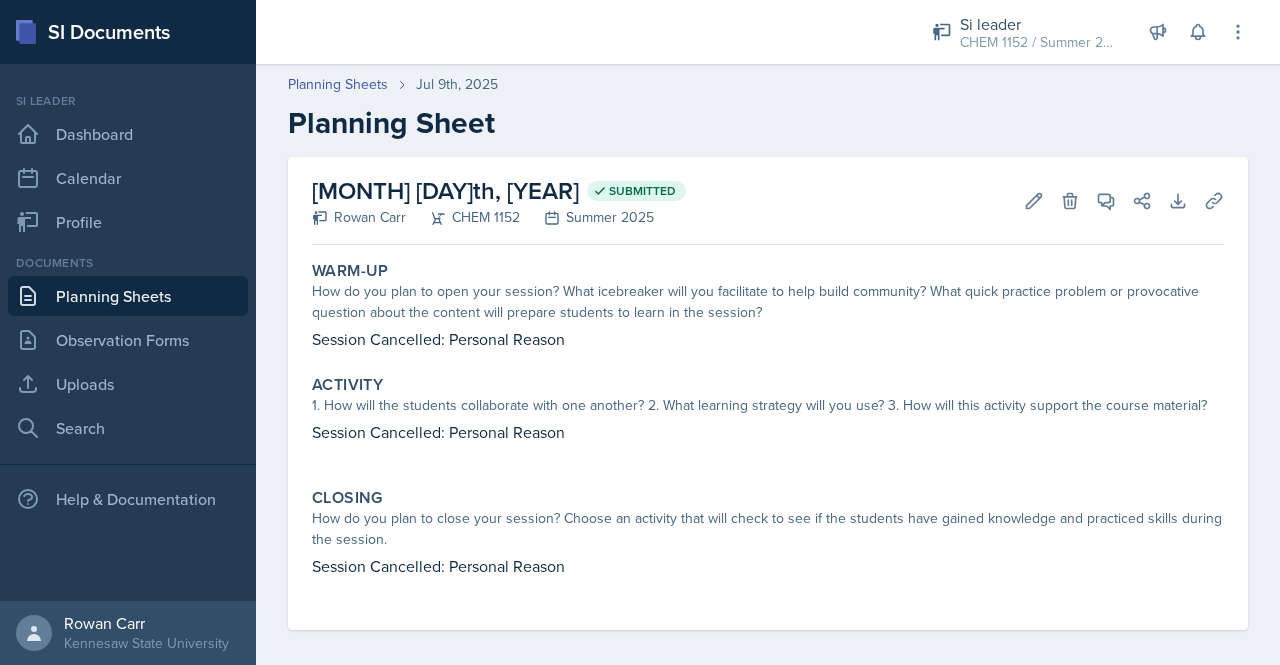 click on "Planning Sheets" at bounding box center (128, 296) 